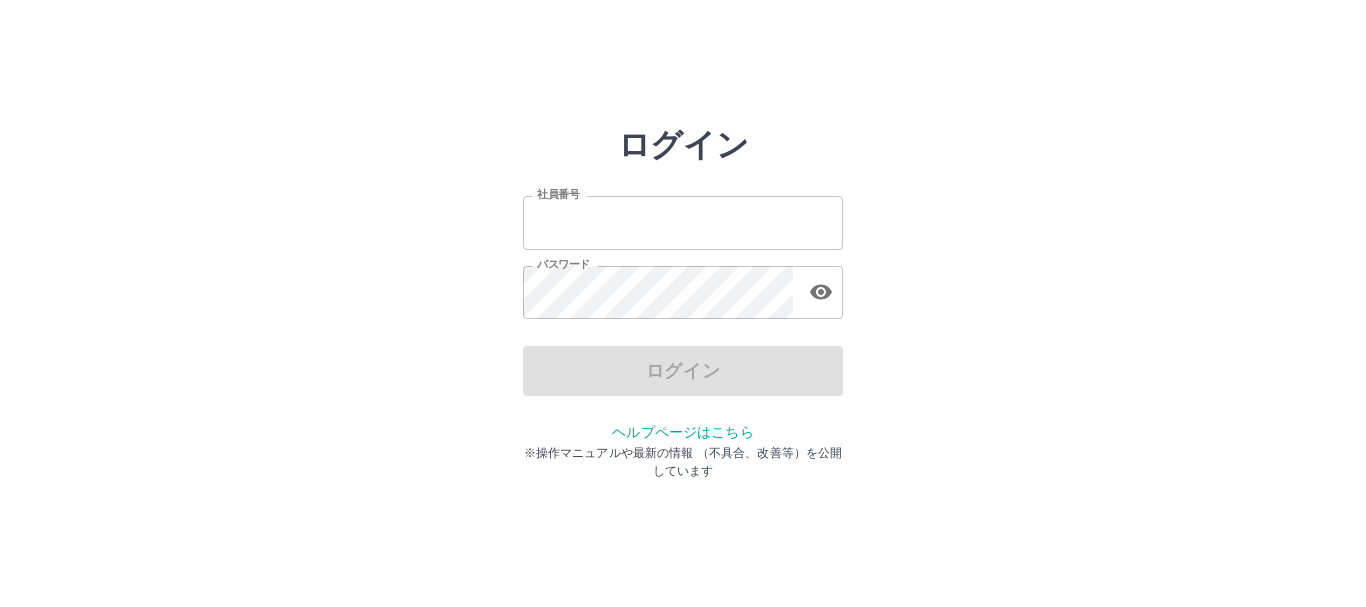 scroll, scrollTop: 0, scrollLeft: 0, axis: both 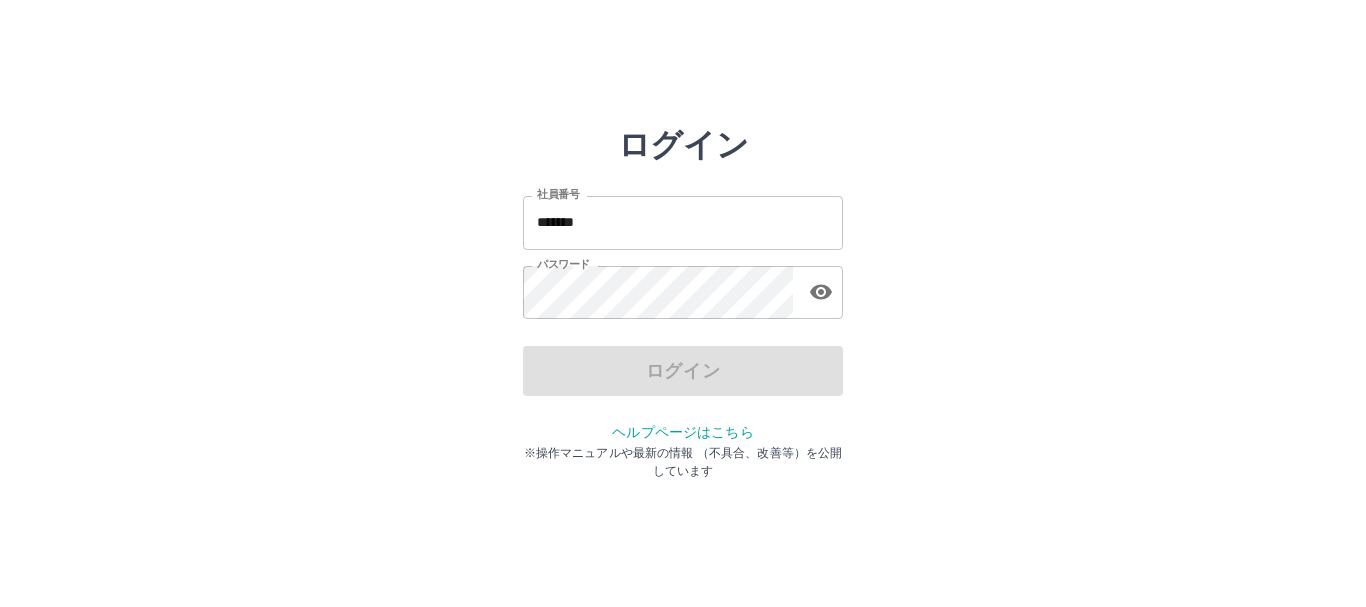 click on "ログイン" at bounding box center (683, 371) 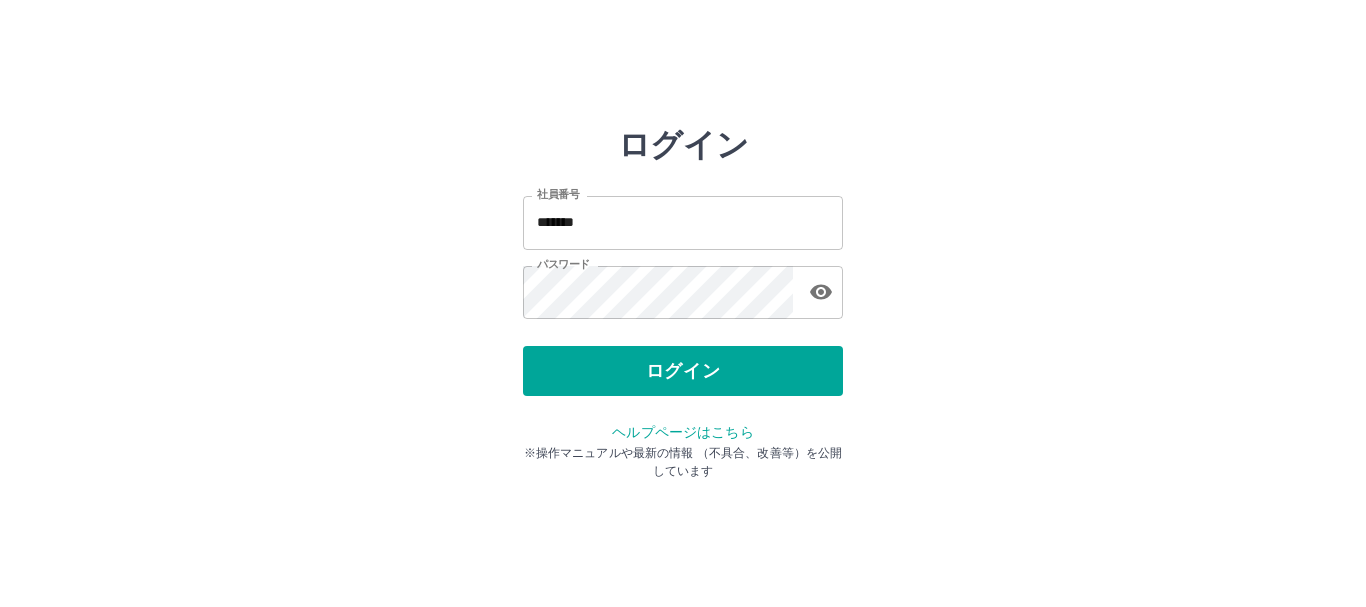 click on "ログイン" at bounding box center [683, 371] 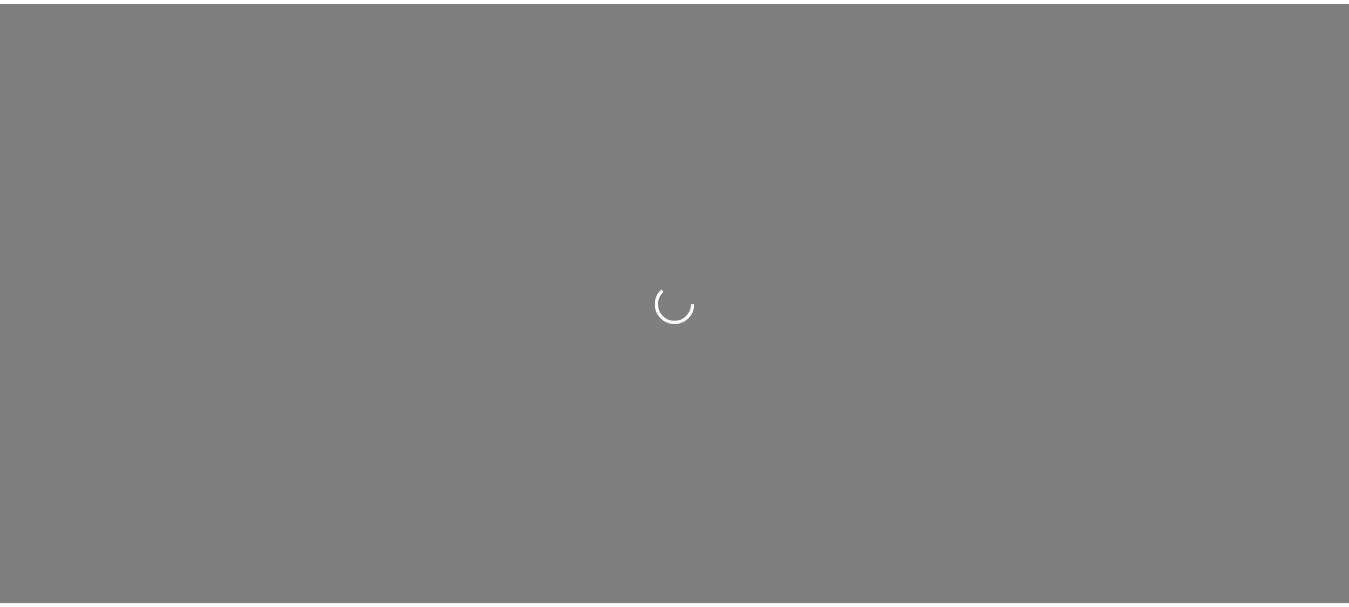 scroll, scrollTop: 0, scrollLeft: 0, axis: both 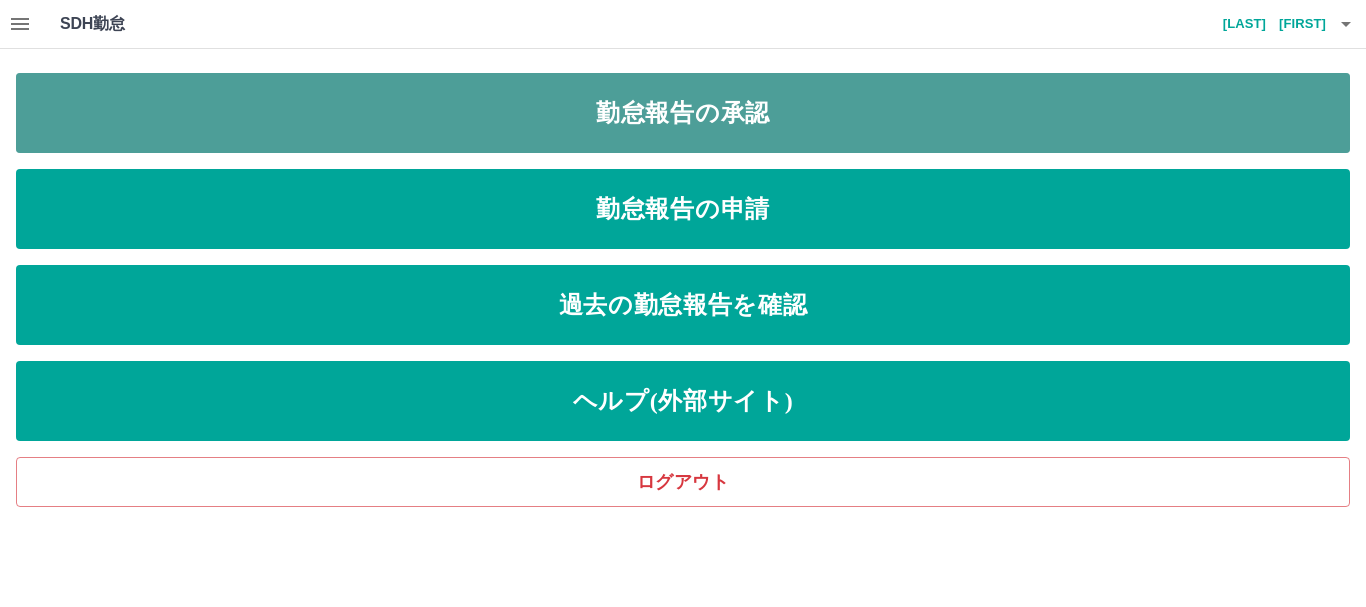 click on "勤怠報告の承認" at bounding box center (683, 113) 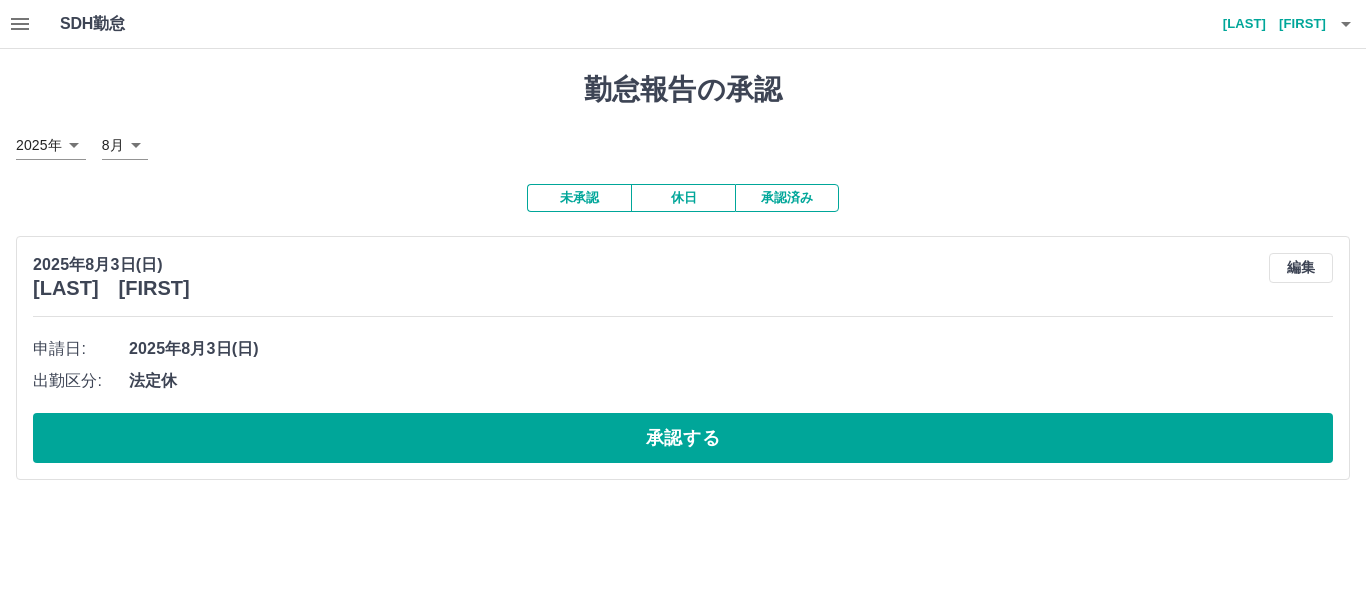 click on "承認済み" at bounding box center (787, 198) 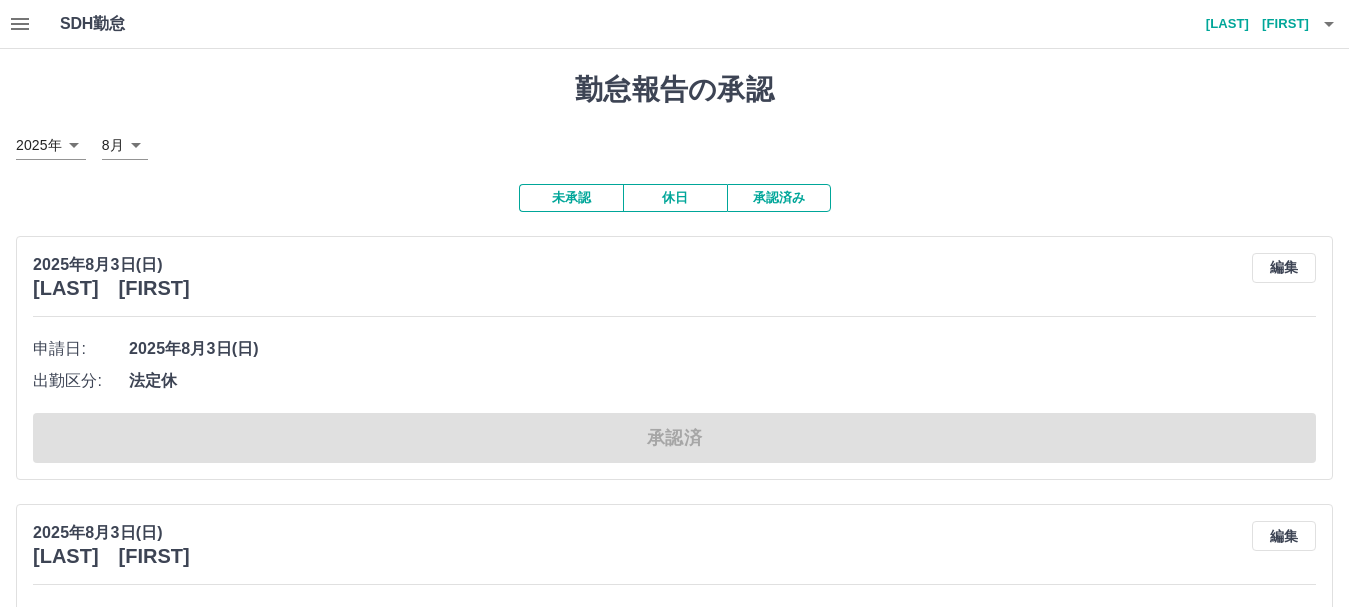 click on "SDH勤怠 紺野　利次 勤怠報告の承認 2025年 **** 8月 * 未承認 休日 承認済み 2025年8月3日(日) 西島　ゆみ子 編集 申請日: 2025年8月3日(日) 出勤区分: 法定休 承認済 2025年8月3日(日) 木下　千恵子 編集 申請日: 2025年8月3日(日) 出勤区分: 法定休 承認済 2025年8月3日(日) 仙洞田　陽子 編集 申請日: 2025年8月3日(日) 出勤区分: 法定休 承認済 2025年8月3日(日) 堀内　美重 編集 申請日: 2025年8月3日(日) 出勤区分: 法定休 承認済 2025年8月3日(日) 岡本　博子 編集 申請日: 2025年8月3日(日) 出勤区分: 法定休 承認済 2025年8月3日(日) 外川　弥生 編集 申請日: 2025年8月3日(日) 出勤区分: 法定休 承認済 2025年8月3日(日) 紺野　利次 編集 申請日: 2025年8月3日(日) 出勤区分: 法定休 承認済 2025年8月2日(土) 石崎　幸子 編集 申請日: 2025年8月2日(土) 出勤区分: 出勤 始業時刻: 08:00 終業時刻: 18:00 08:00 0分" at bounding box center (674, 5200) 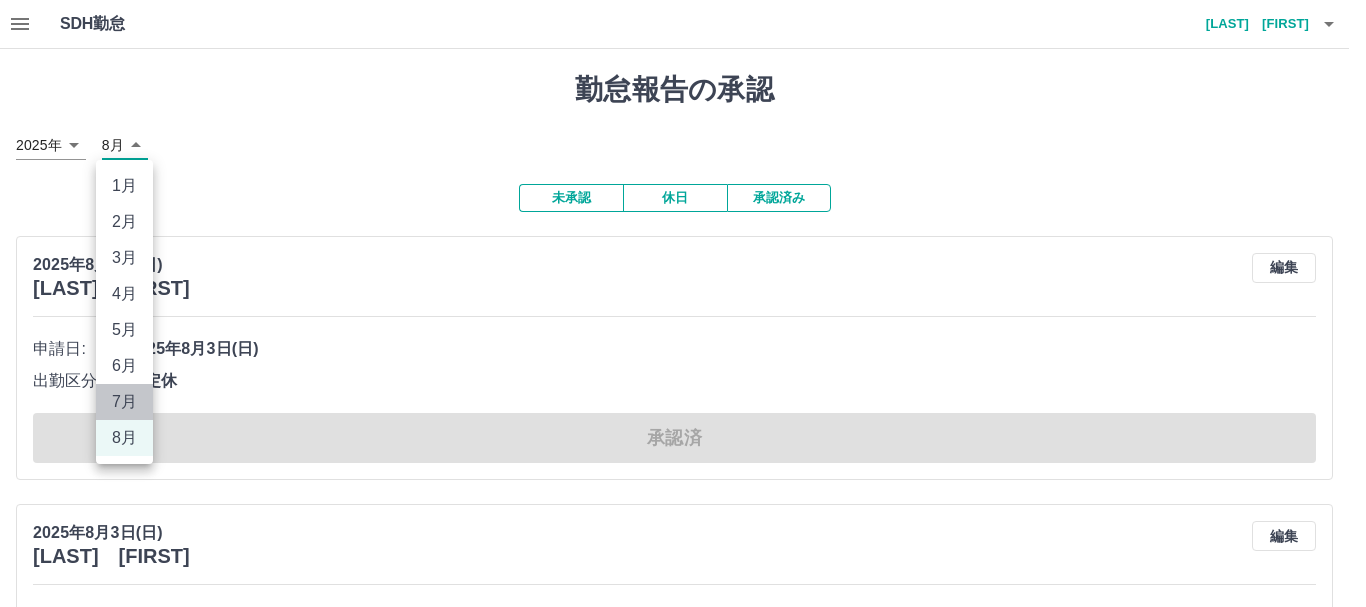 click on "7月" at bounding box center [124, 402] 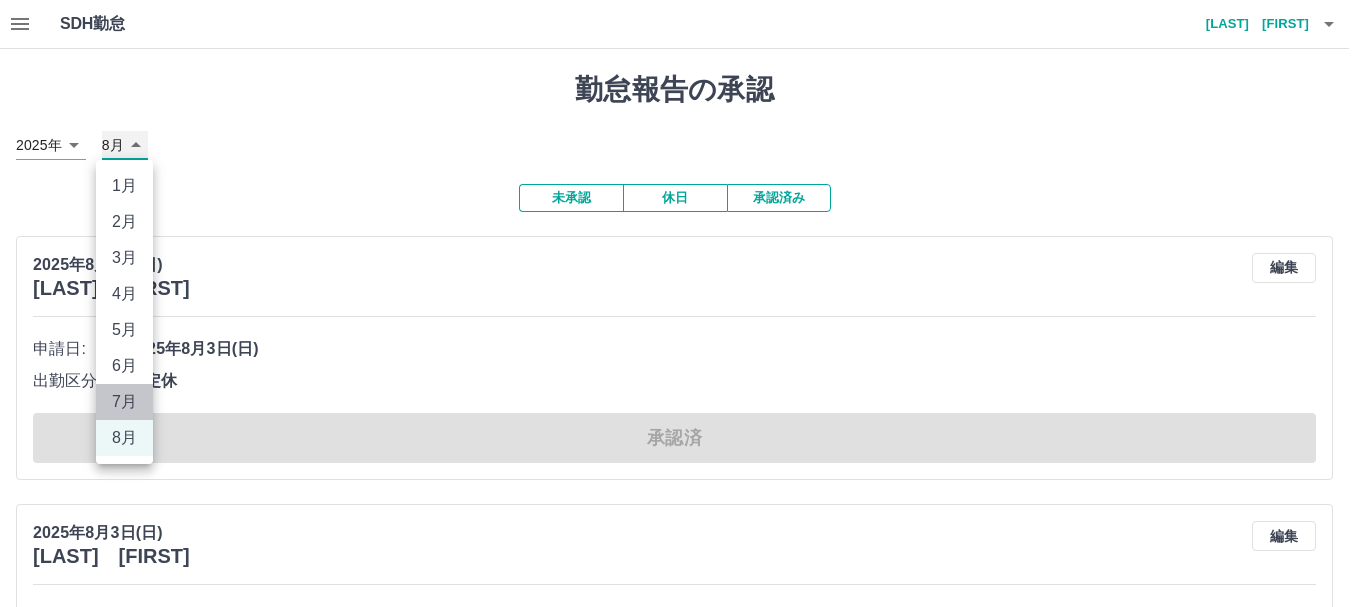 type on "*" 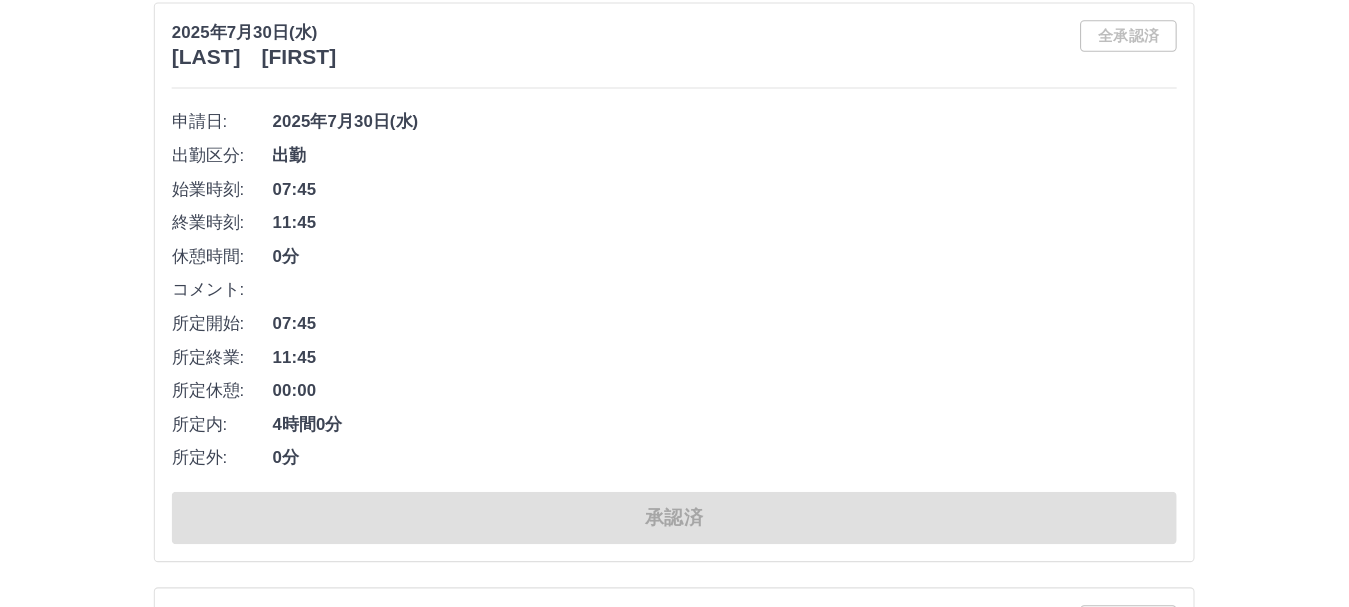 scroll, scrollTop: 6100, scrollLeft: 0, axis: vertical 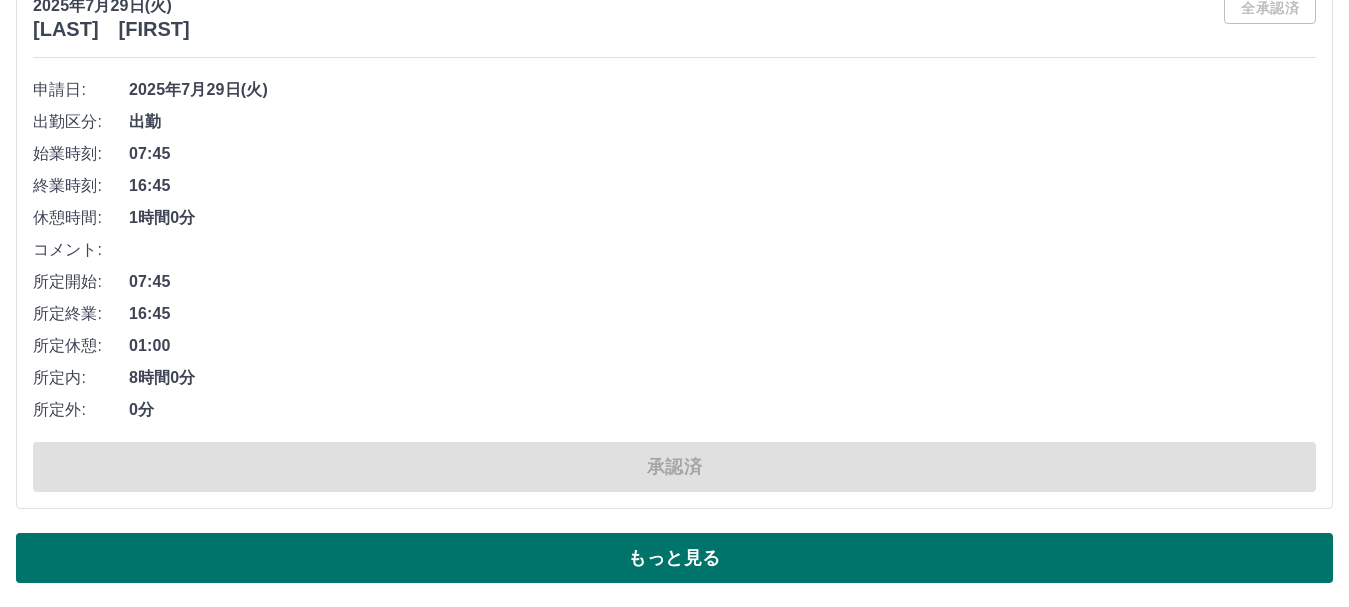 click on "もっと見る" at bounding box center (674, 558) 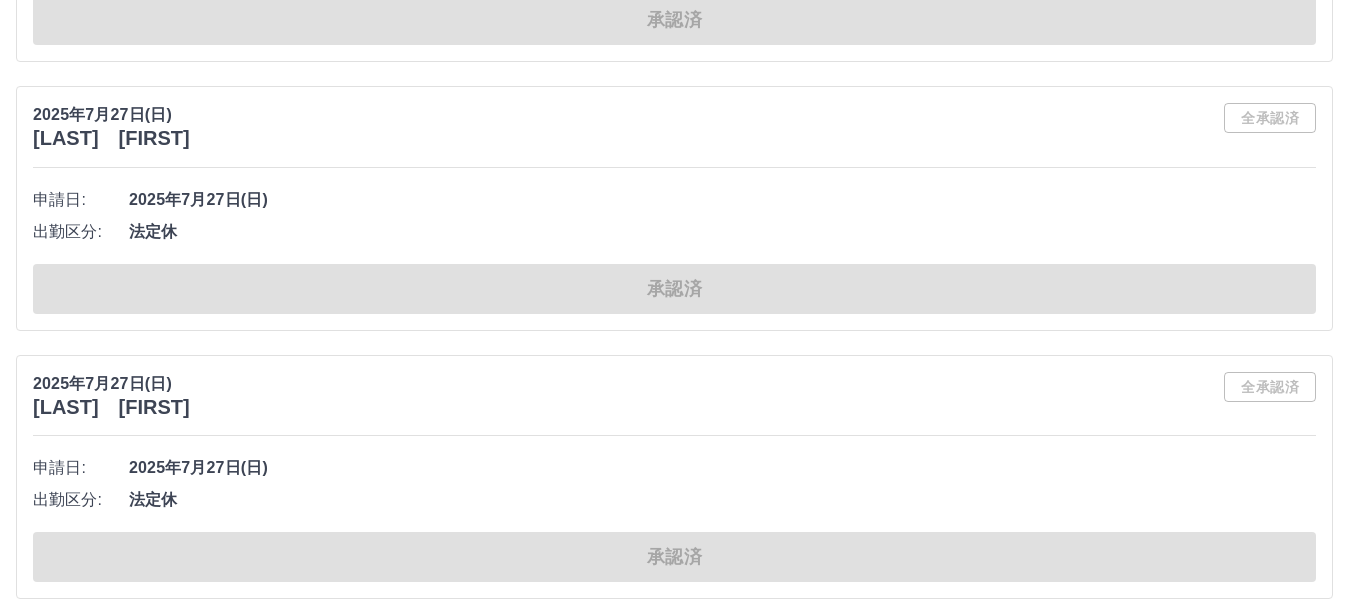 scroll, scrollTop: 23777, scrollLeft: 0, axis: vertical 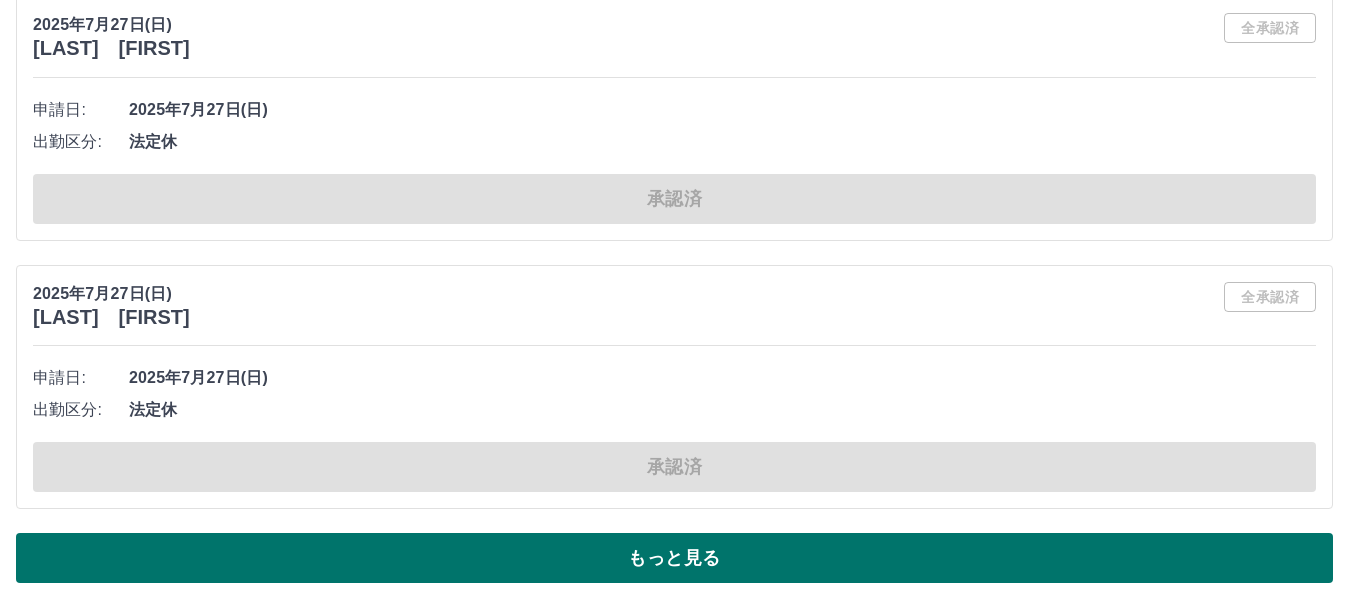 click on "もっと見る" at bounding box center (674, 558) 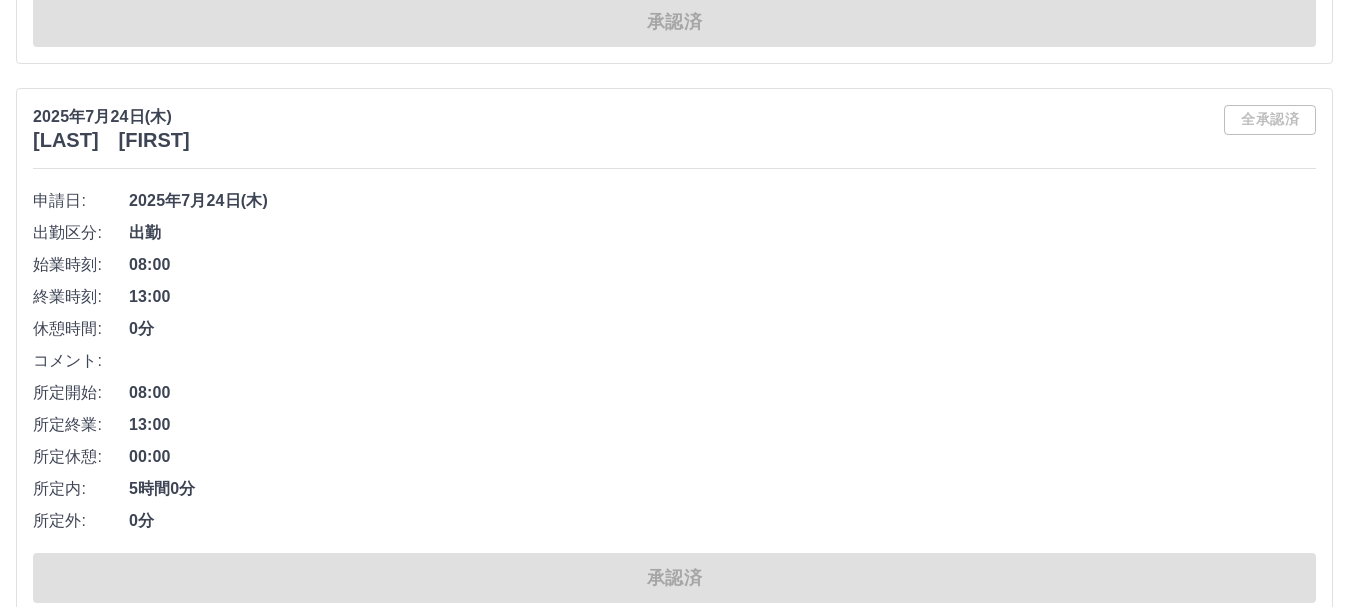 scroll, scrollTop: 35806, scrollLeft: 0, axis: vertical 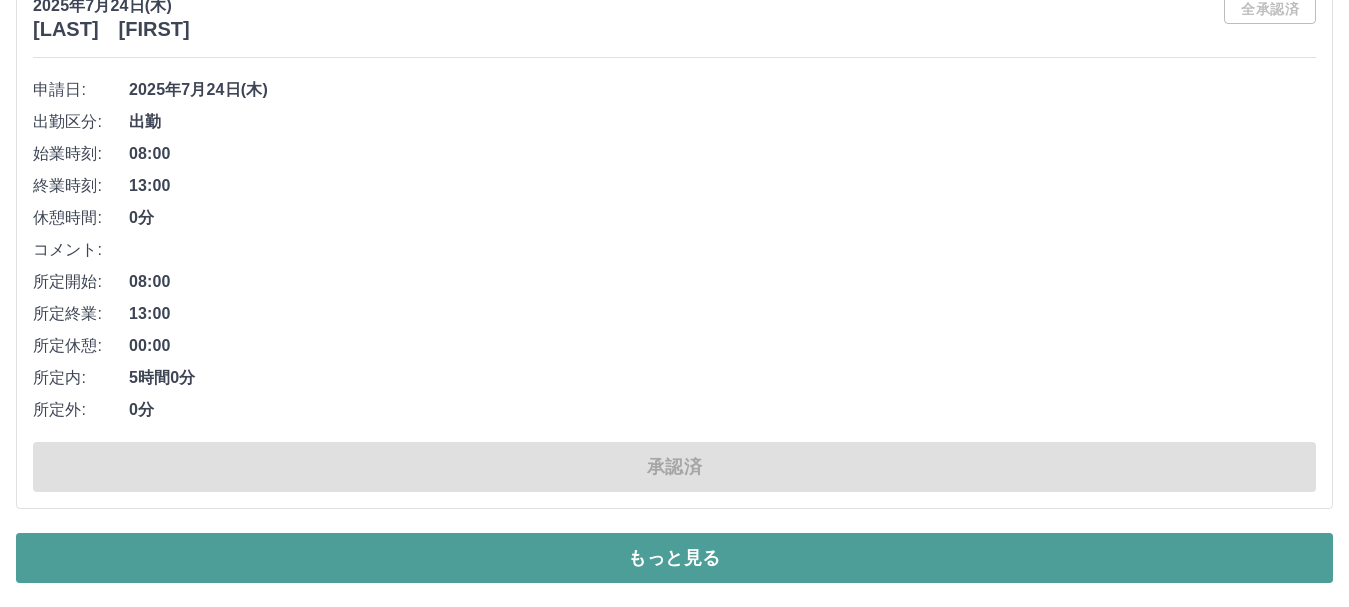 click on "もっと見る" at bounding box center (674, 558) 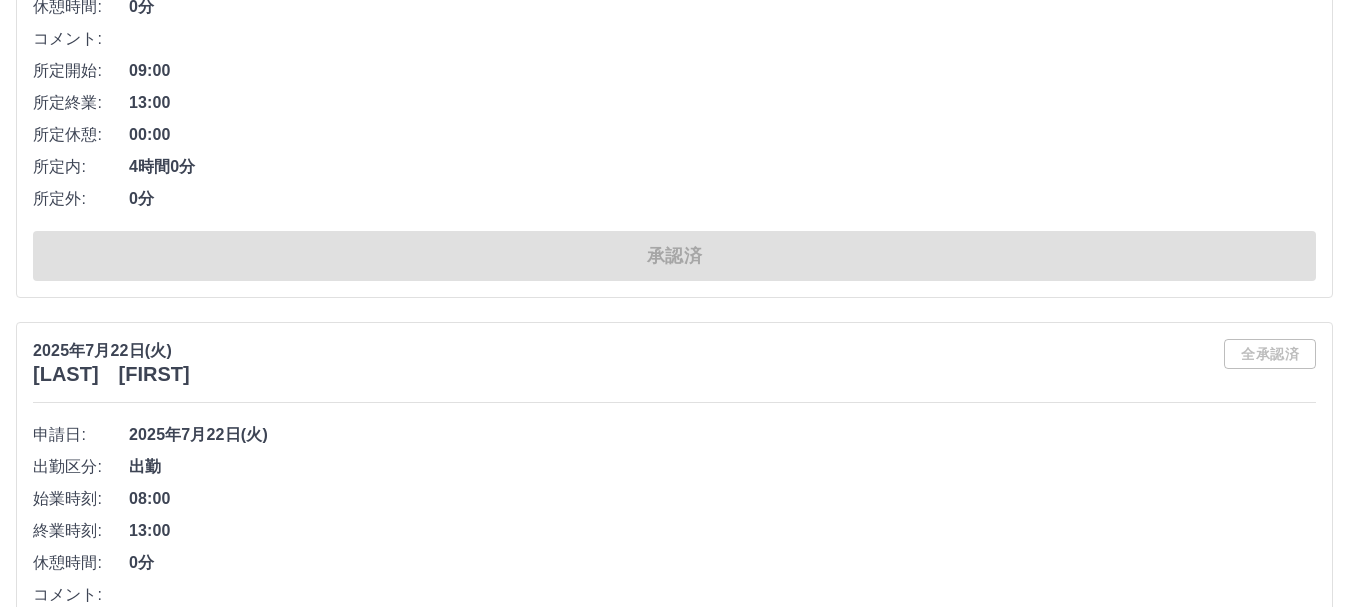 scroll, scrollTop: 48693, scrollLeft: 0, axis: vertical 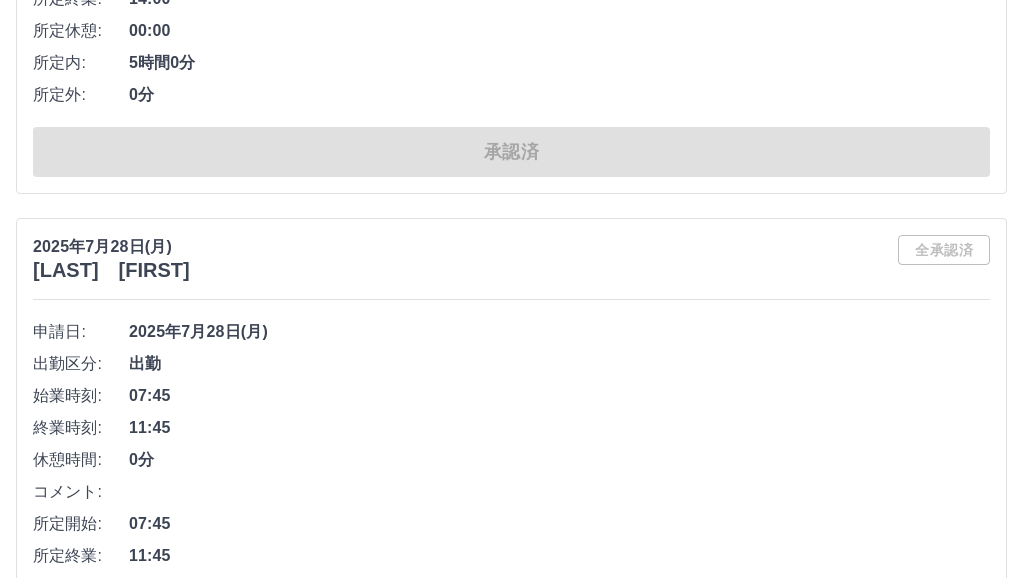 drag, startPoint x: 835, startPoint y: 334, endPoint x: 918, endPoint y: 305, distance: 87.92042 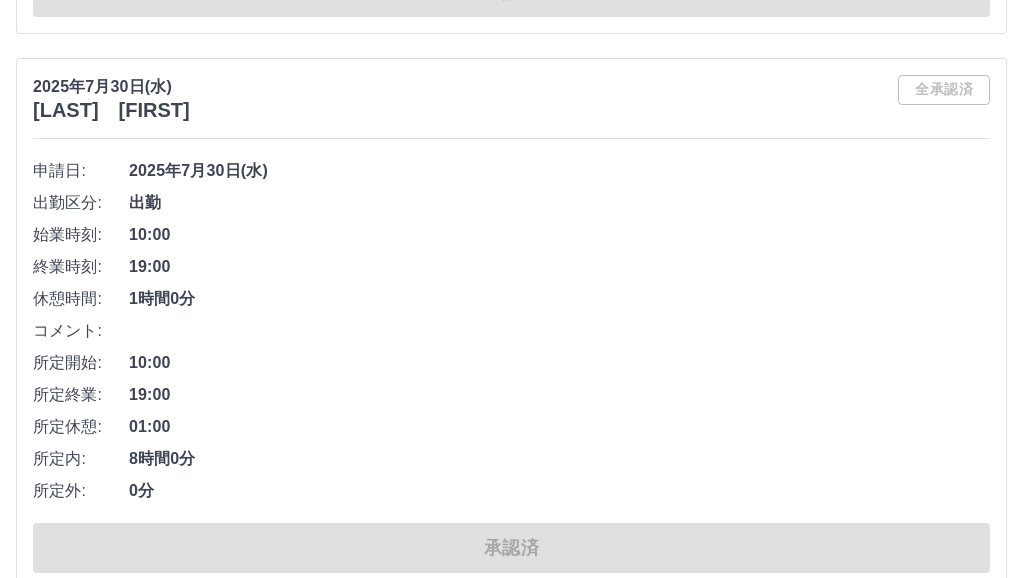scroll, scrollTop: 6093, scrollLeft: 0, axis: vertical 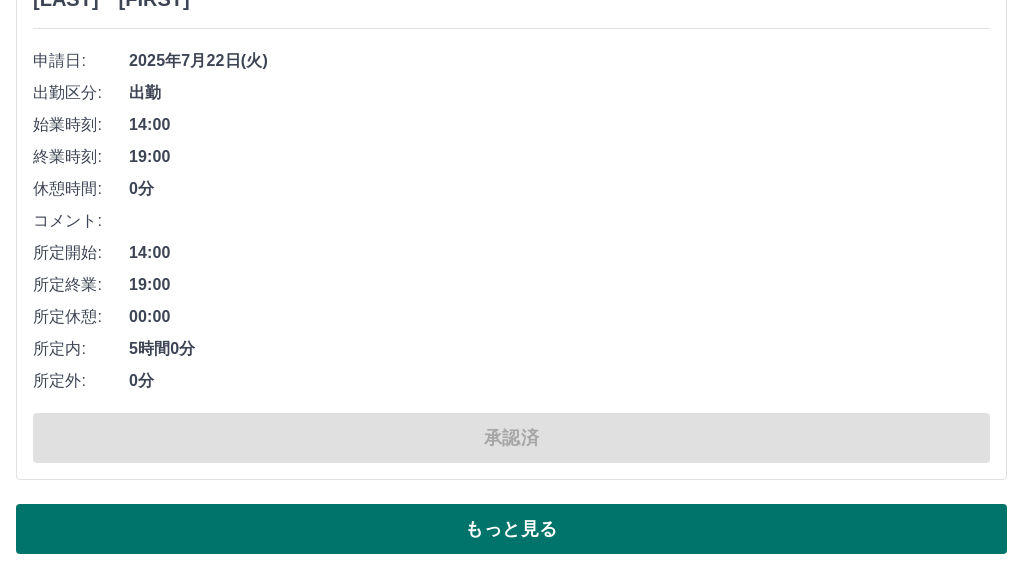 click on "もっと見る" at bounding box center (511, 529) 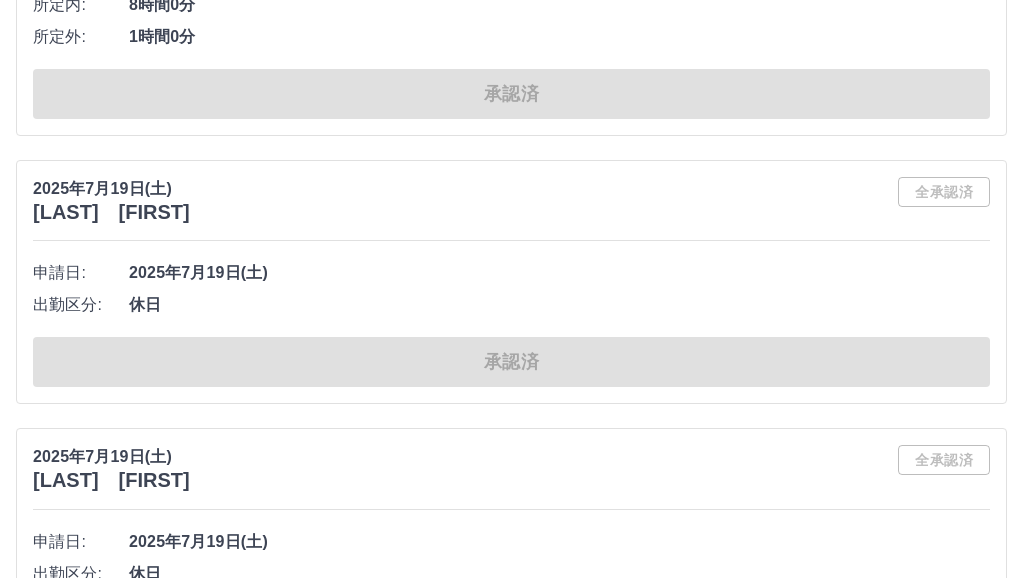 scroll, scrollTop: 56891, scrollLeft: 0, axis: vertical 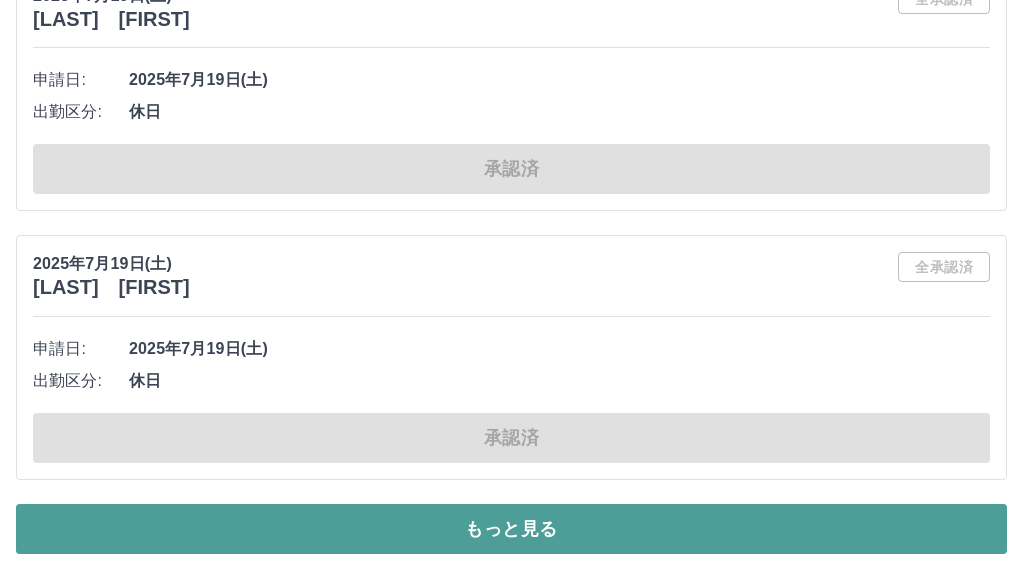 click on "もっと見る" at bounding box center (511, 529) 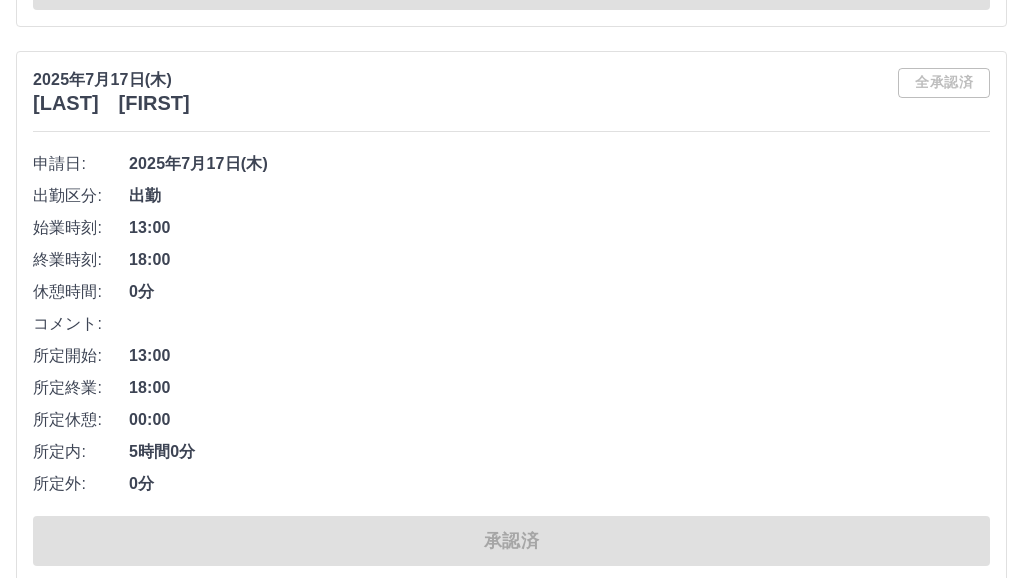 scroll, scrollTop: 68111, scrollLeft: 0, axis: vertical 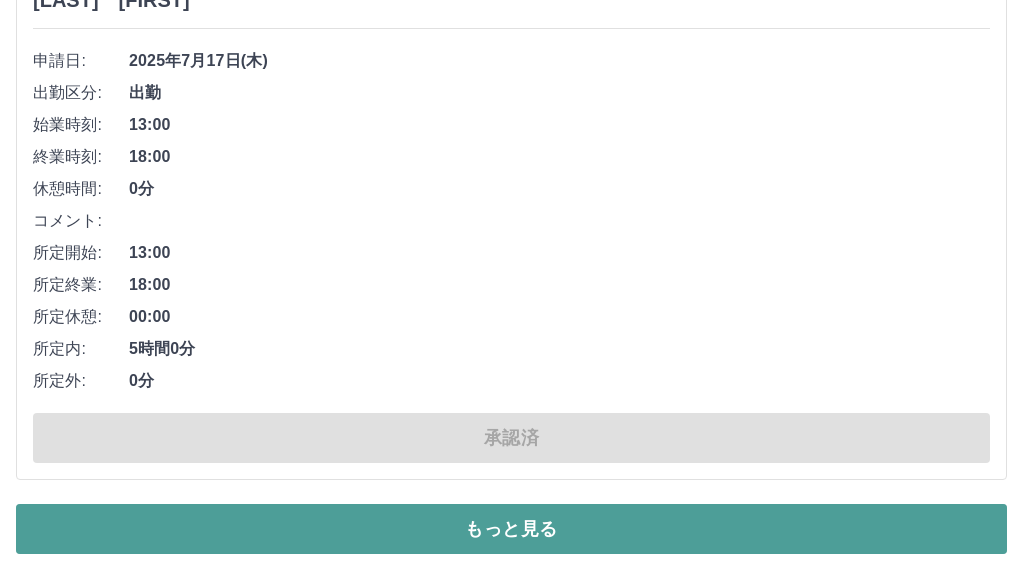 click on "もっと見る" at bounding box center (511, 529) 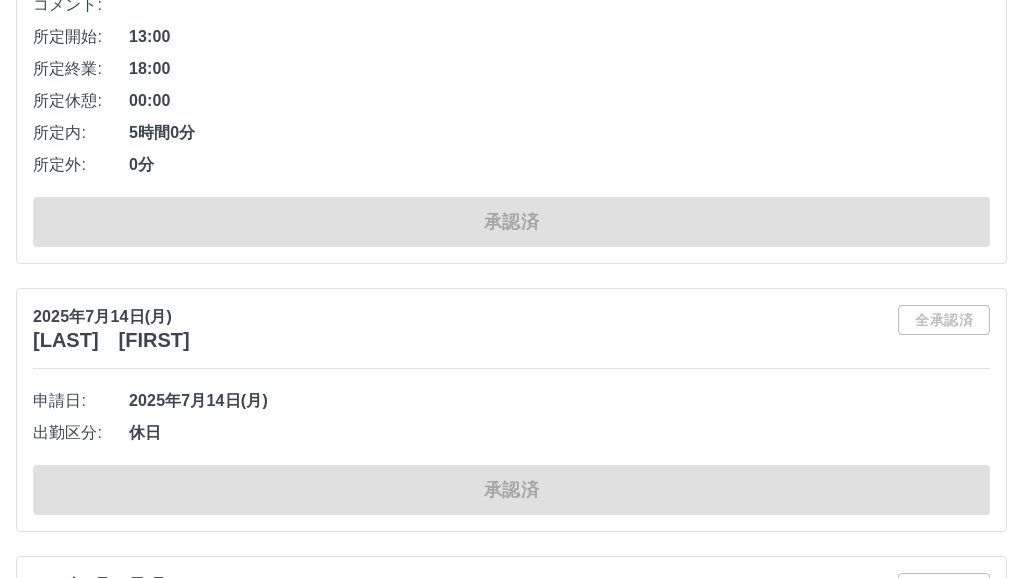 scroll, scrollTop: 79715, scrollLeft: 0, axis: vertical 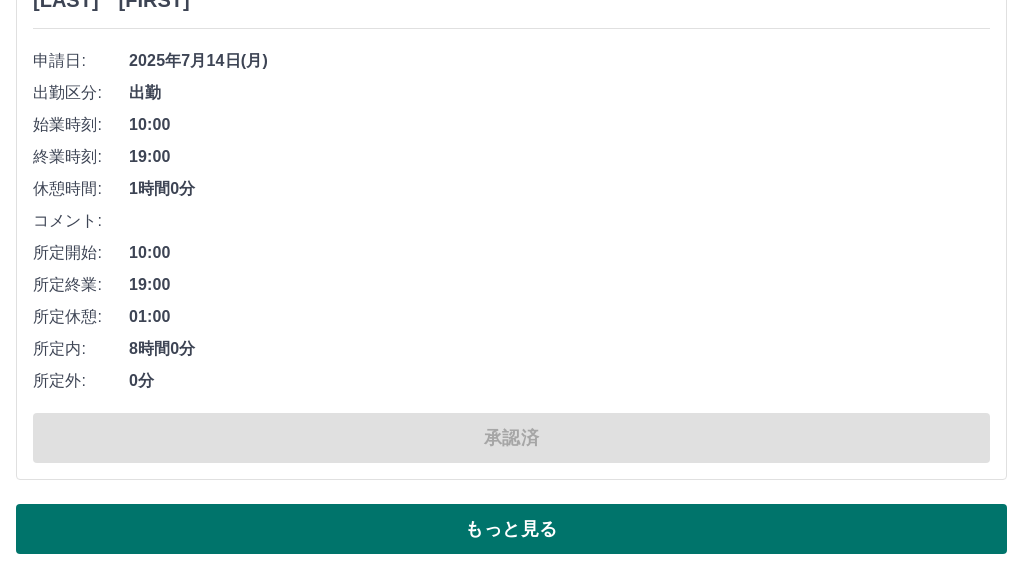 click on "もっと見る" at bounding box center [511, 529] 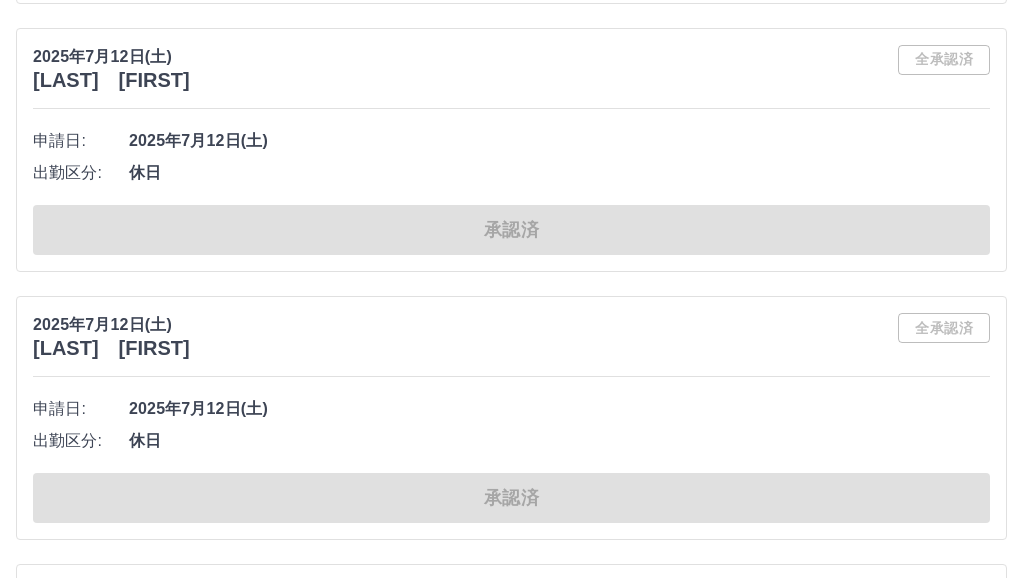 scroll, scrollTop: 88055, scrollLeft: 0, axis: vertical 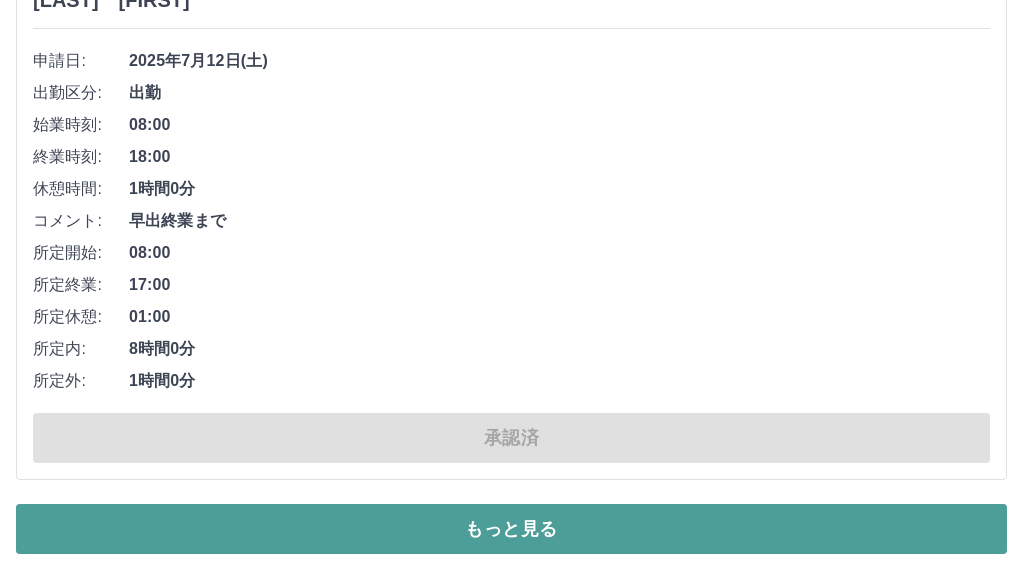 click on "もっと見る" at bounding box center (511, 529) 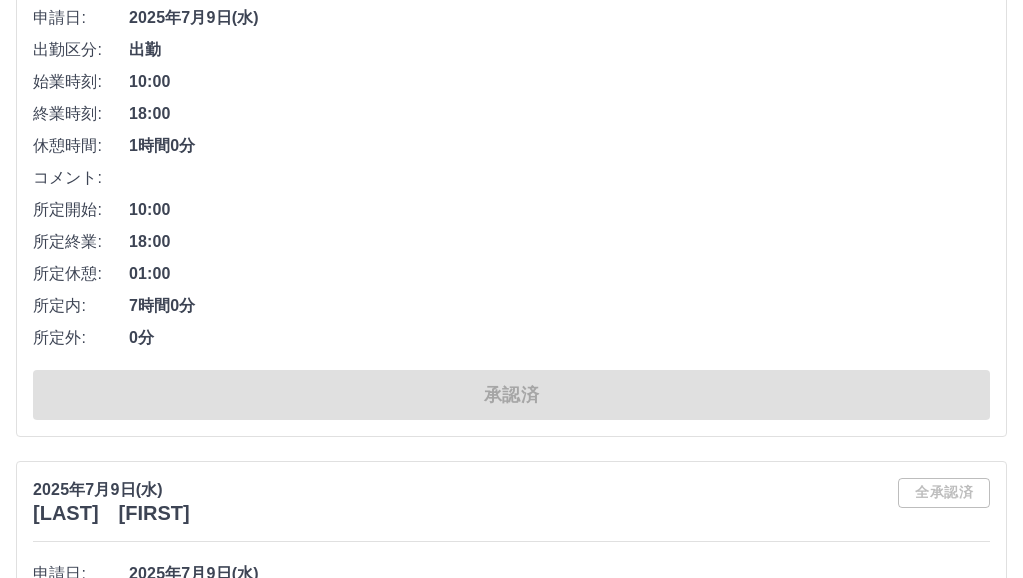 scroll, scrollTop: 98516, scrollLeft: 0, axis: vertical 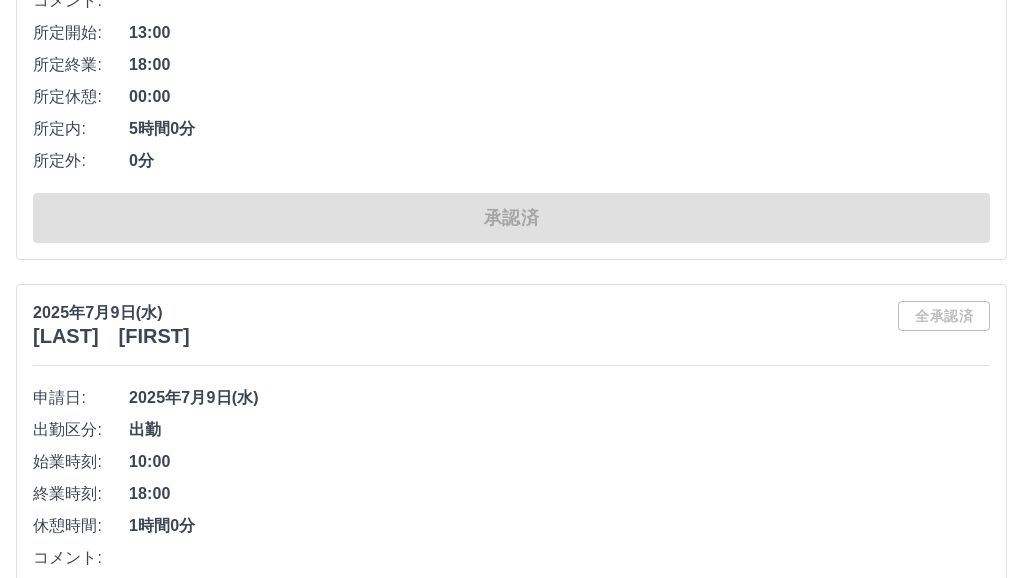 click on "10:00" at bounding box center [559, 462] 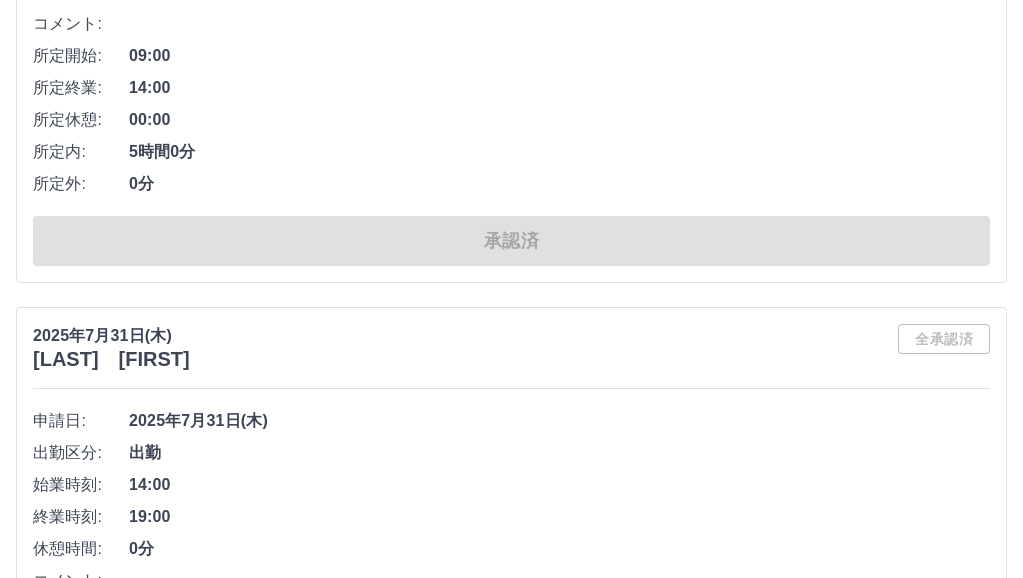scroll, scrollTop: 943, scrollLeft: 0, axis: vertical 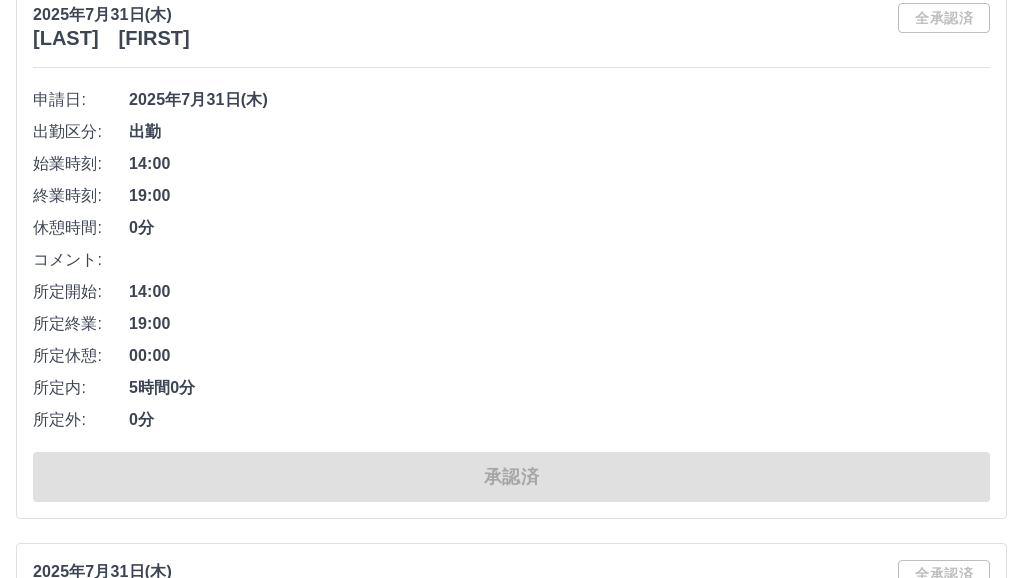 click on "所定休憩: 00:00" at bounding box center [511, 356] 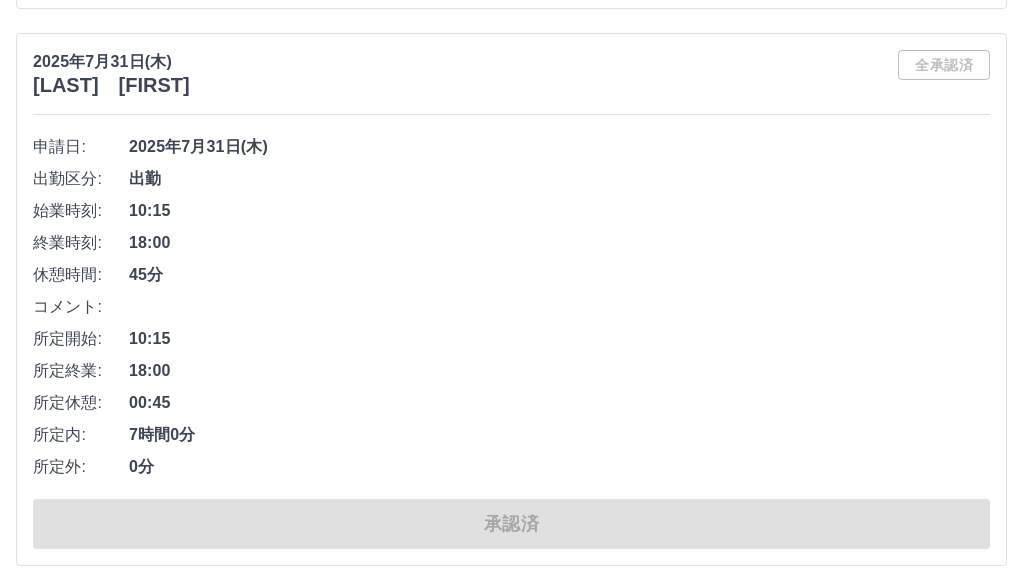 scroll, scrollTop: 4400, scrollLeft: 0, axis: vertical 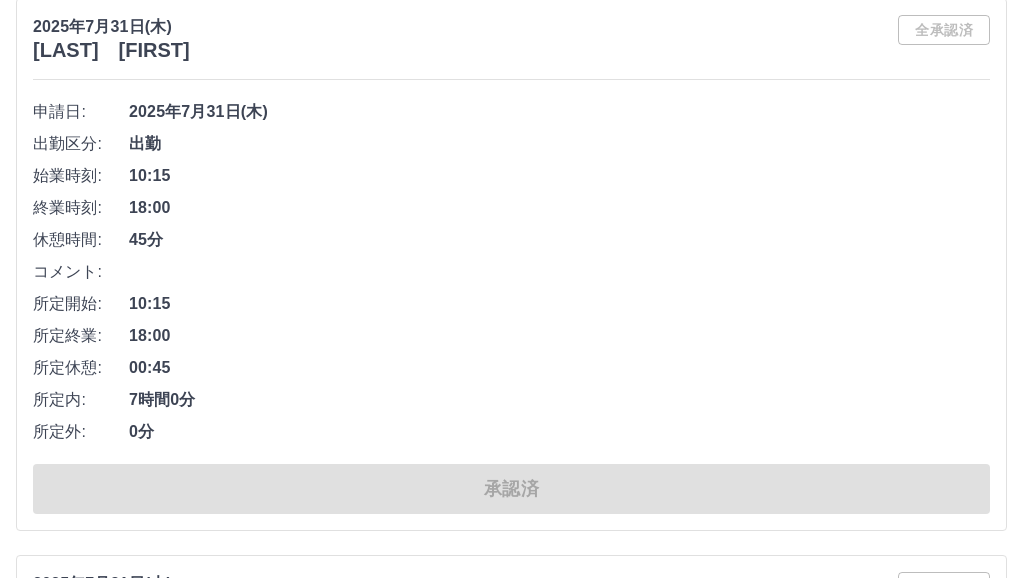click on "18:00" at bounding box center (559, 336) 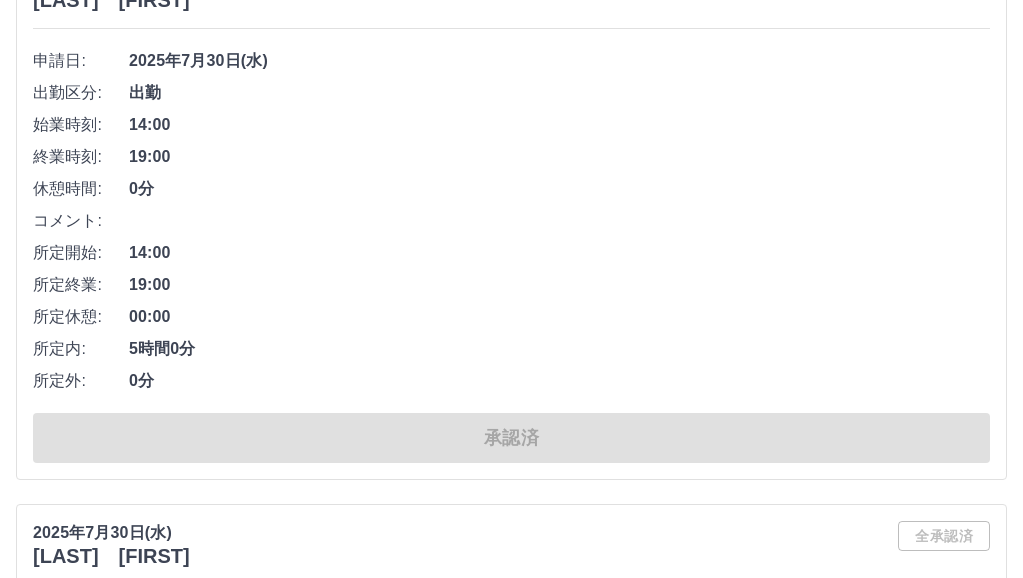 scroll, scrollTop: 10106, scrollLeft: 0, axis: vertical 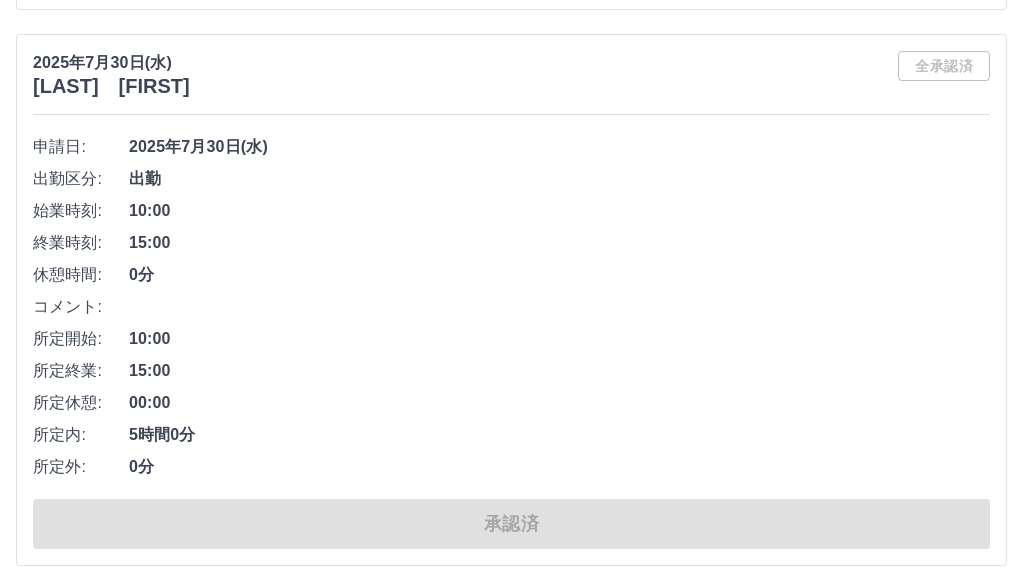 click on "15:00" at bounding box center [559, 371] 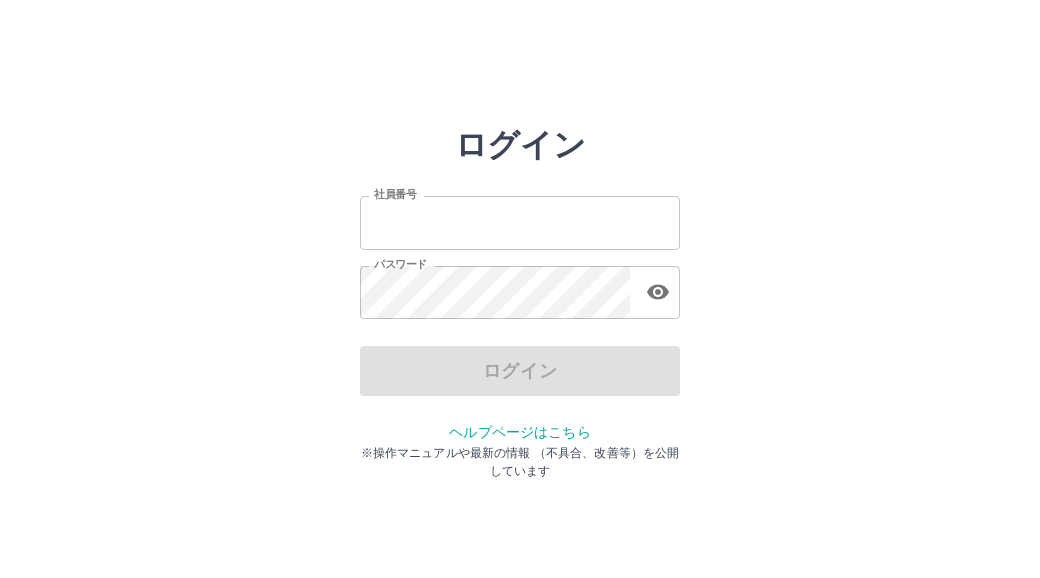 scroll, scrollTop: 0, scrollLeft: 0, axis: both 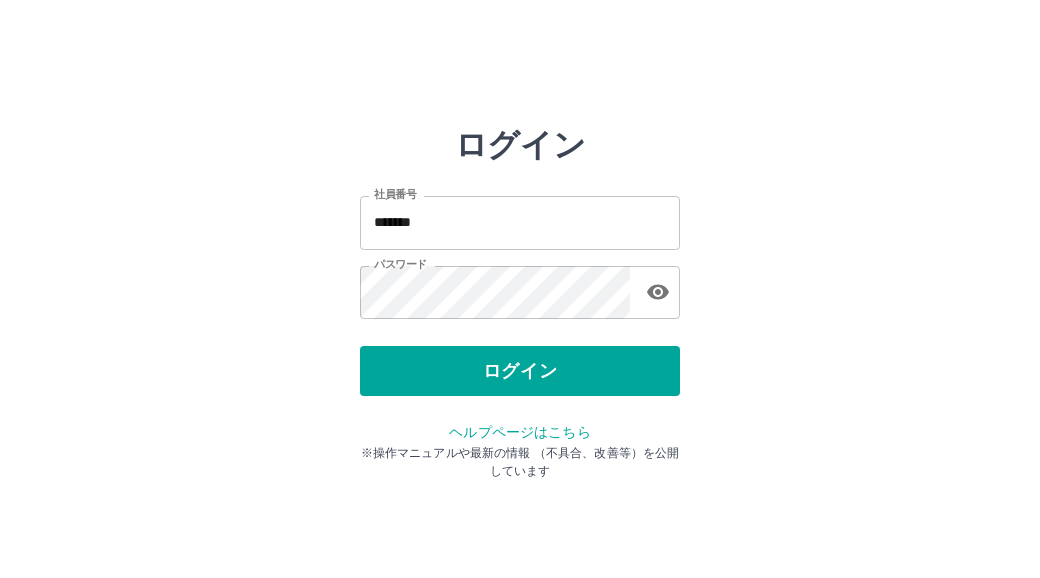 click on "ログイン" at bounding box center [520, 371] 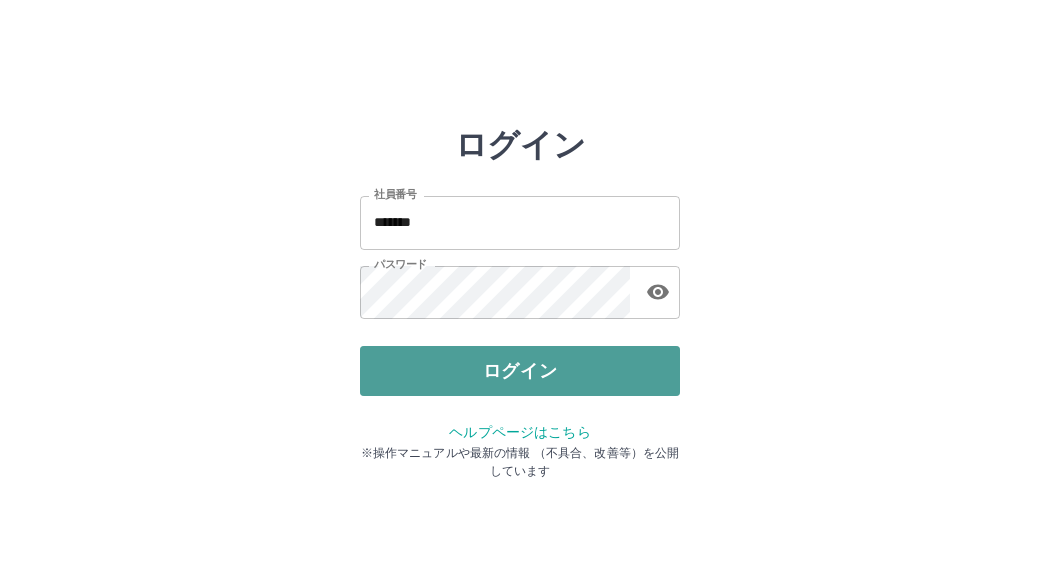 click on "ログイン" at bounding box center [520, 371] 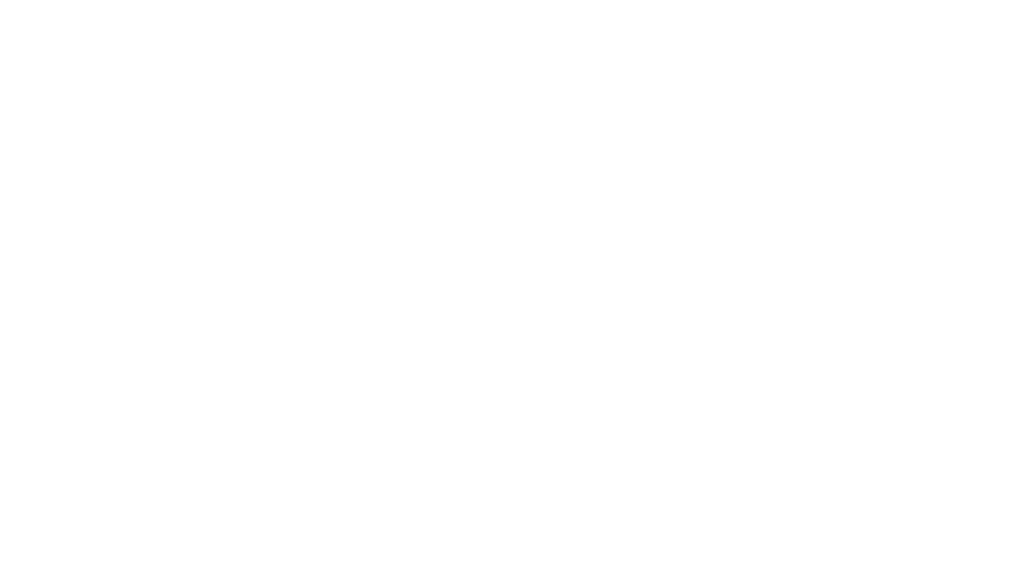 scroll, scrollTop: 0, scrollLeft: 0, axis: both 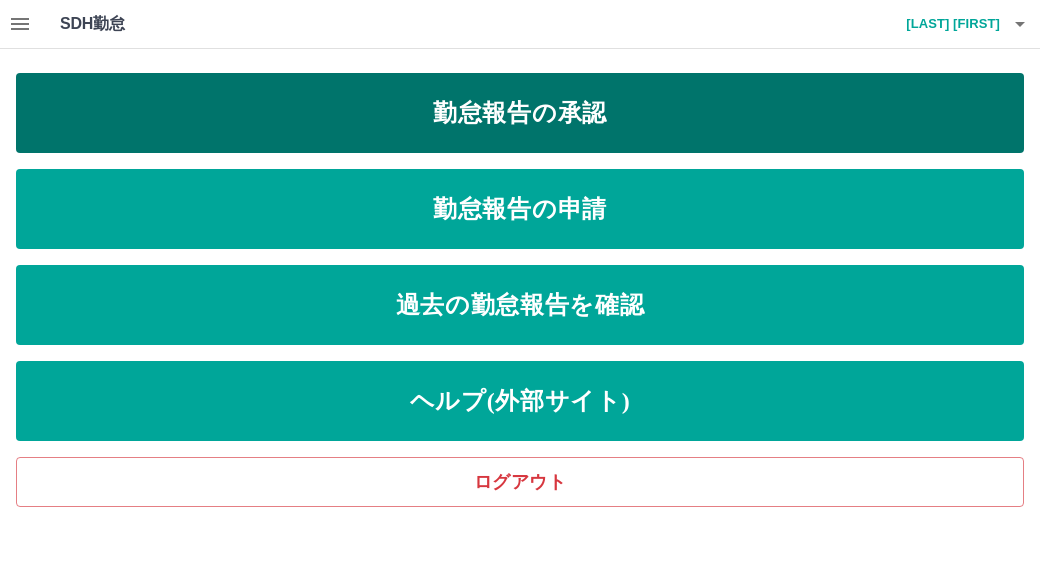 click on "勤怠報告の承認" at bounding box center [520, 113] 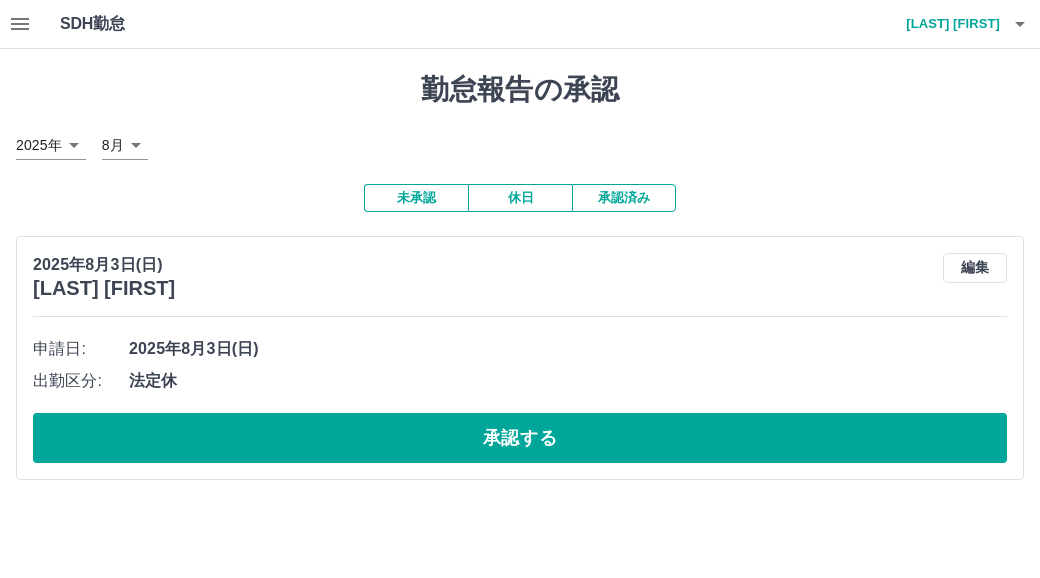 click on "承認済み" at bounding box center [624, 198] 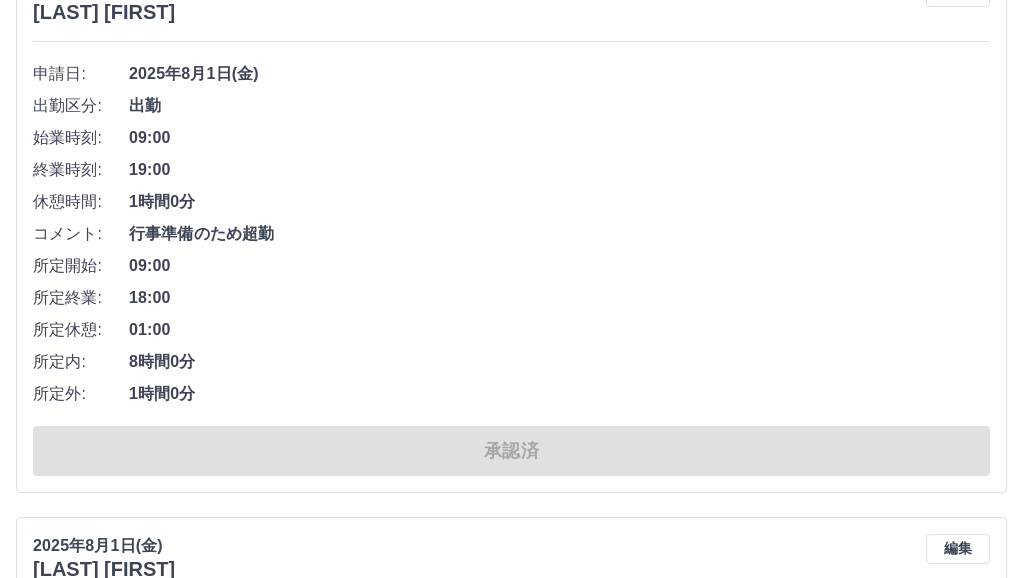 scroll, scrollTop: 9824, scrollLeft: 0, axis: vertical 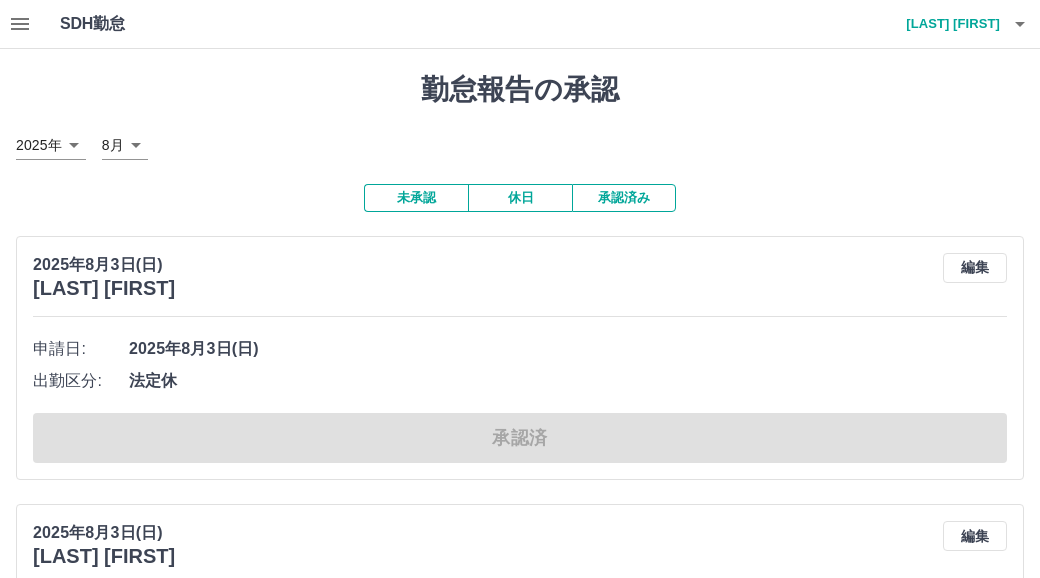 click on "SDH勤怠 紺野　利次 勤怠報告の承認 2025年 **** 8月 * 未承認 休日 承認済み 2025年8月3日(日) 西島　ゆみ子 編集 申請日: 2025年8月3日(日) 出勤区分: 法定休 承認済 2025年8月3日(日) 木下　千恵子 編集 申請日: 2025年8月3日(日) 出勤区分: 法定休 承認済 2025年8月3日(日) 仙洞田　陽子 編集 申請日: 2025年8月3日(日) 出勤区分: 法定休 承認済 2025年8月3日(日) 堀内　美重 編集 申請日: 2025年8月3日(日) 出勤区分: 法定休 承認済 2025年8月3日(日) 岡本　博子 編集 申請日: 2025年8月3日(日) 出勤区分: 法定休 承認済 2025年8月3日(日) 外川　弥生 編集 申請日: 2025年8月3日(日) 出勤区分: 法定休 承認済 2025年8月3日(日) 紺野　利次 編集 申請日: 2025年8月3日(日) 出勤区分: 法定休 承認済 2025年8月2日(土) 石崎　幸子 編集 申請日: 2025年8月2日(土) 出勤区分: 出勤 始業時刻: 08:00 終業時刻: 18:00 08:00 0分" at bounding box center (520, 5200) 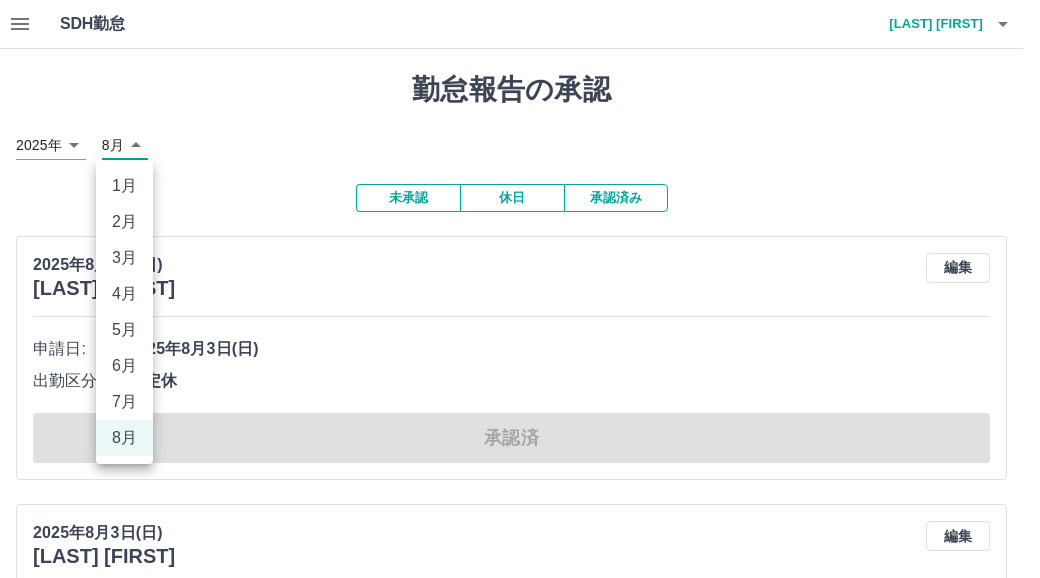click on "7月" at bounding box center [124, 402] 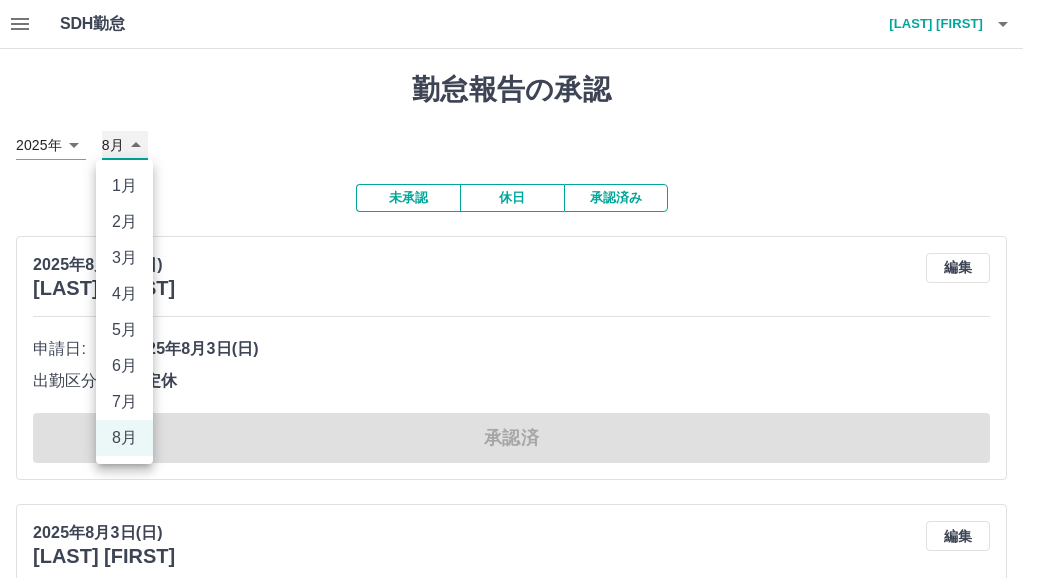 type on "*" 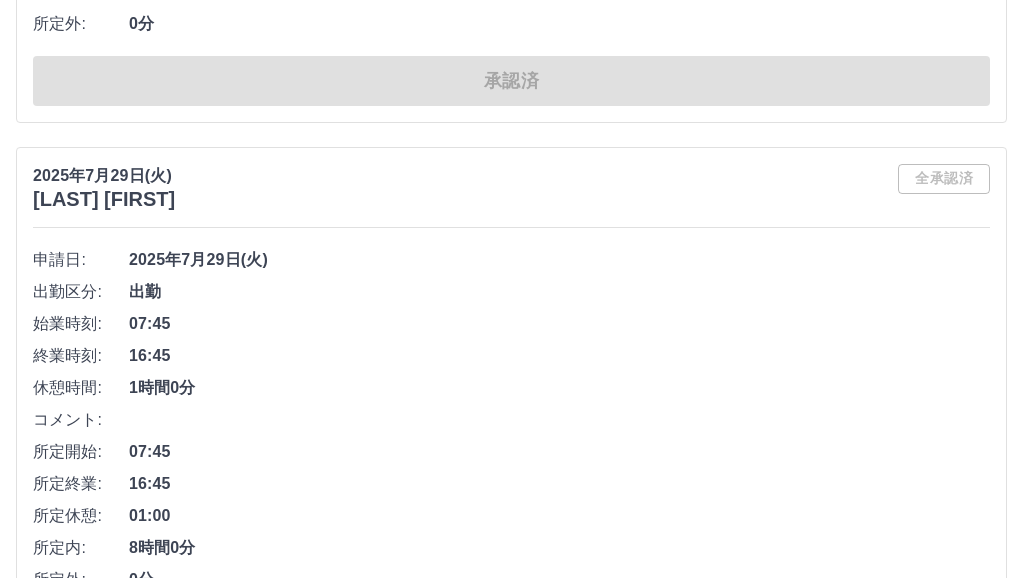 scroll, scrollTop: 13066, scrollLeft: 0, axis: vertical 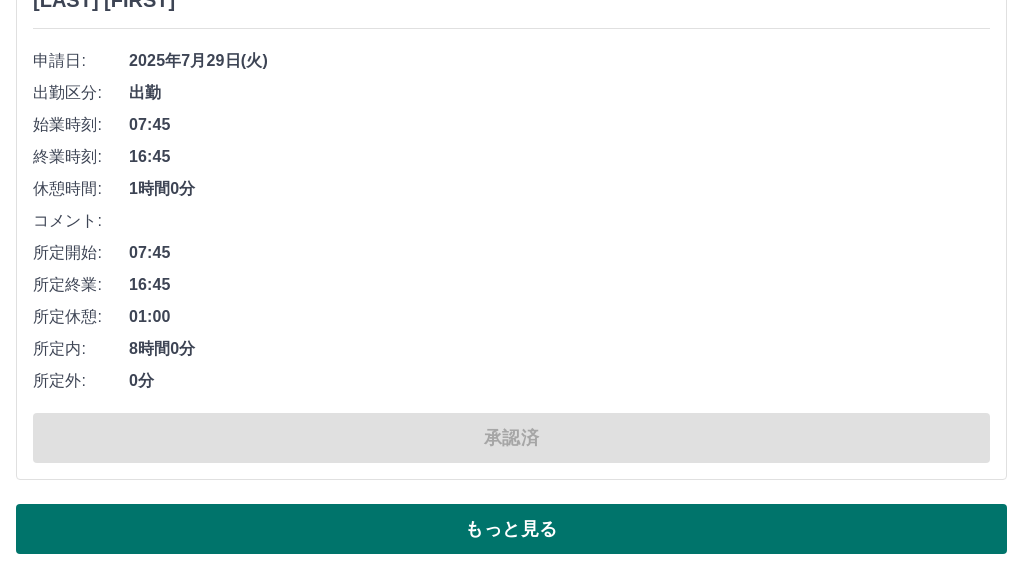 click on "もっと見る" at bounding box center (511, 529) 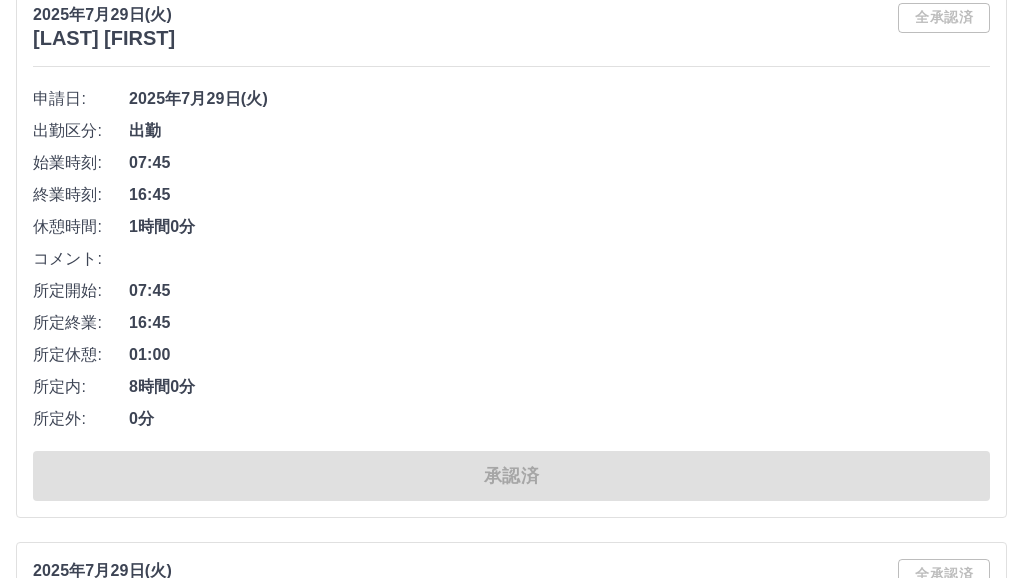 scroll, scrollTop: 12933, scrollLeft: 0, axis: vertical 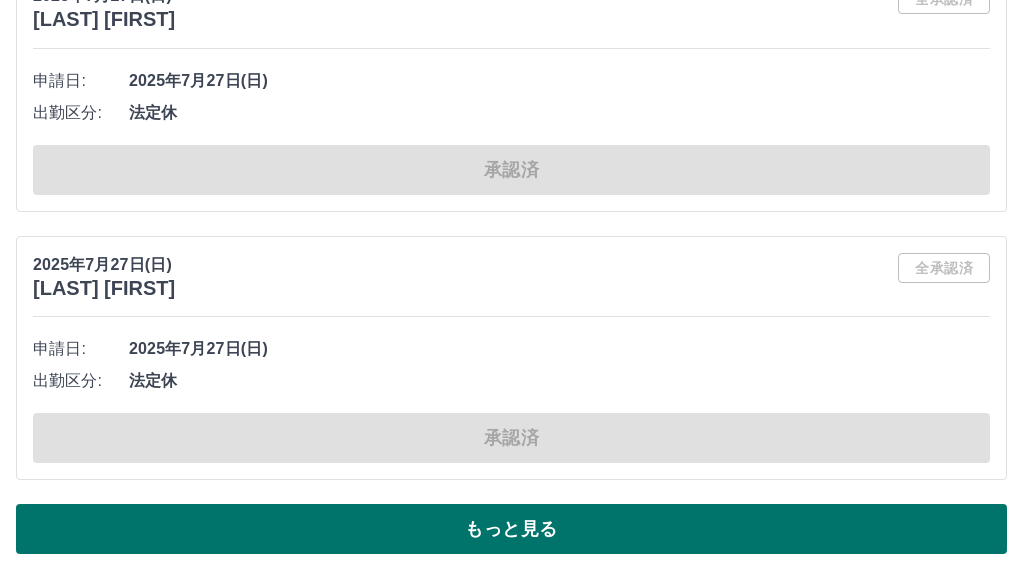 click on "もっと見る" at bounding box center [511, 529] 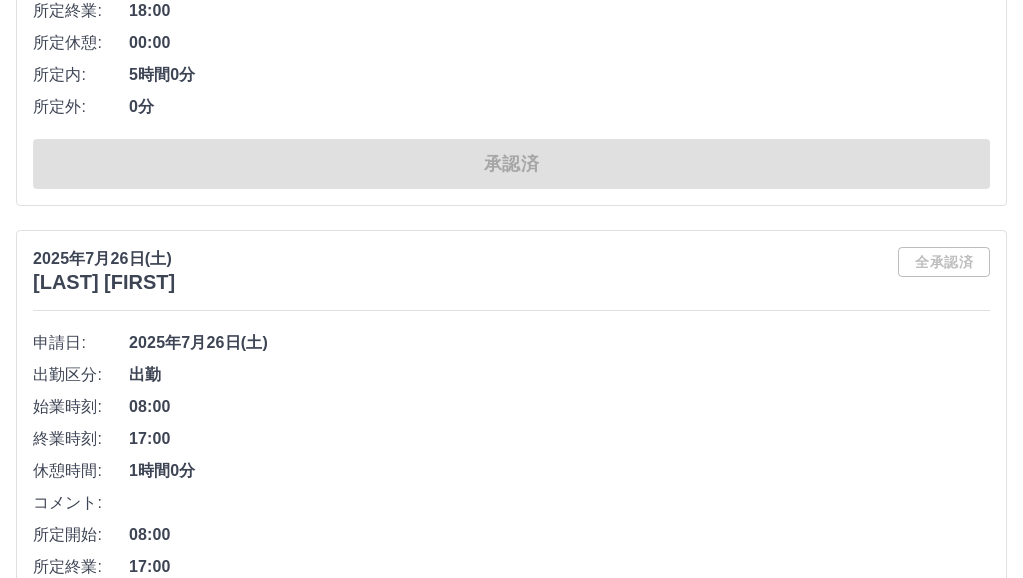 scroll, scrollTop: 26401, scrollLeft: 0, axis: vertical 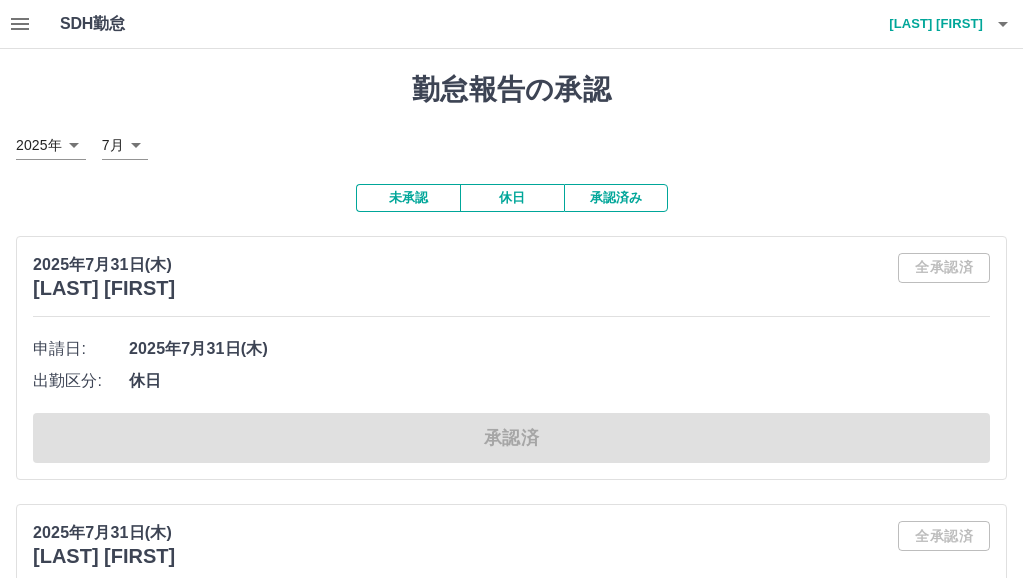 click 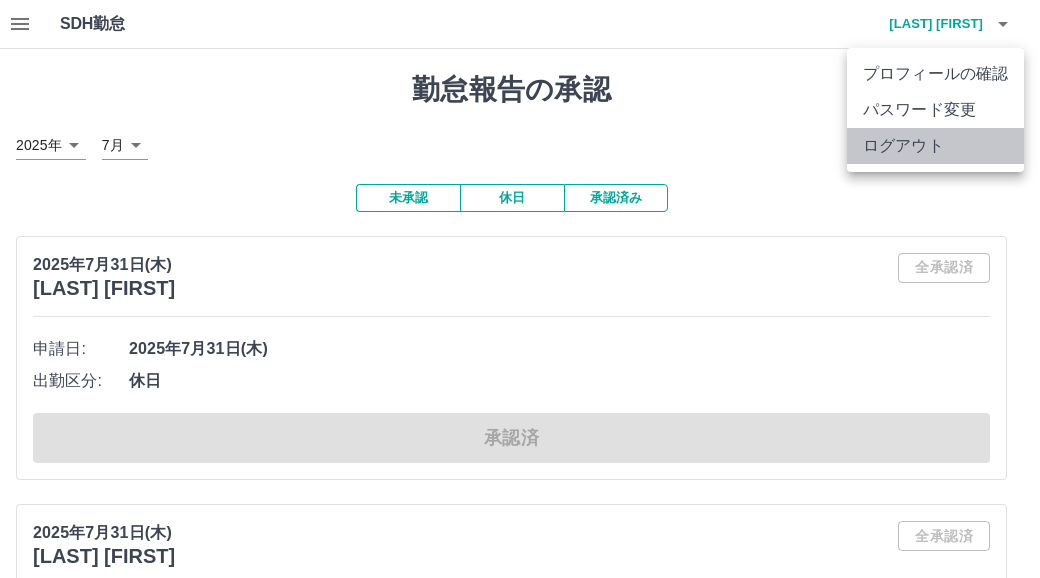 click on "ログアウト" at bounding box center (935, 146) 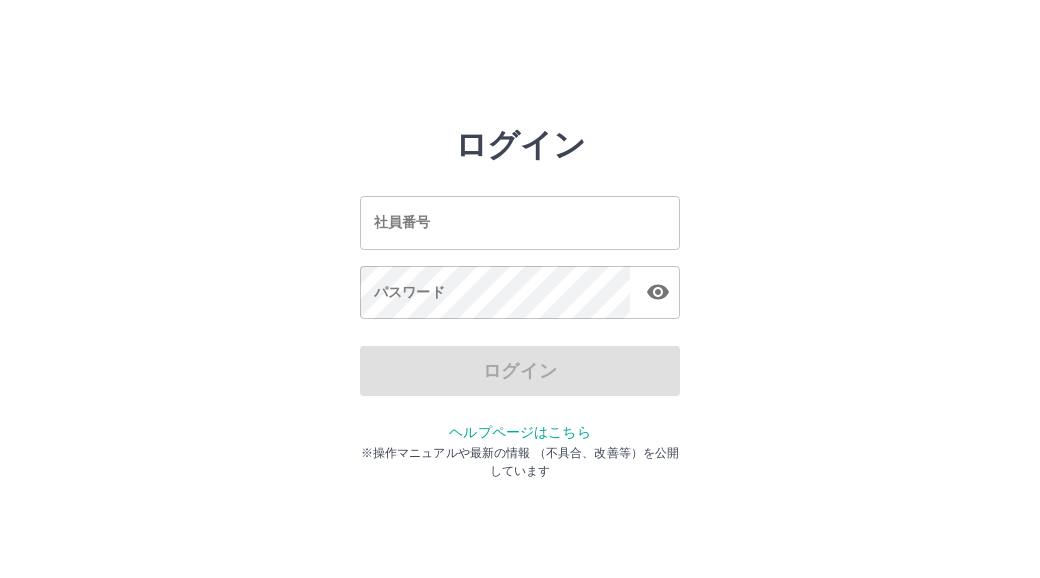 scroll, scrollTop: 0, scrollLeft: 0, axis: both 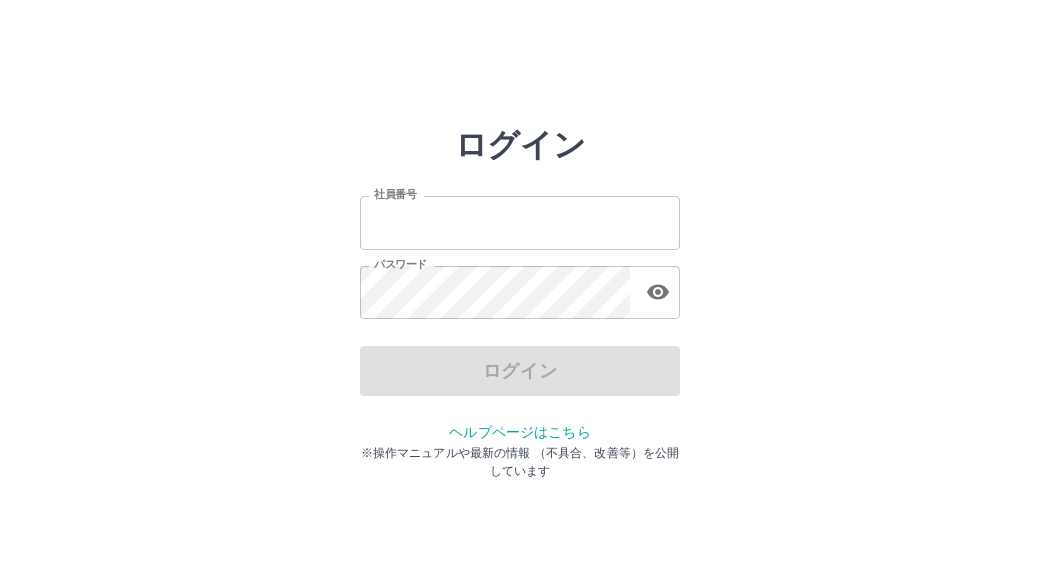type on "*******" 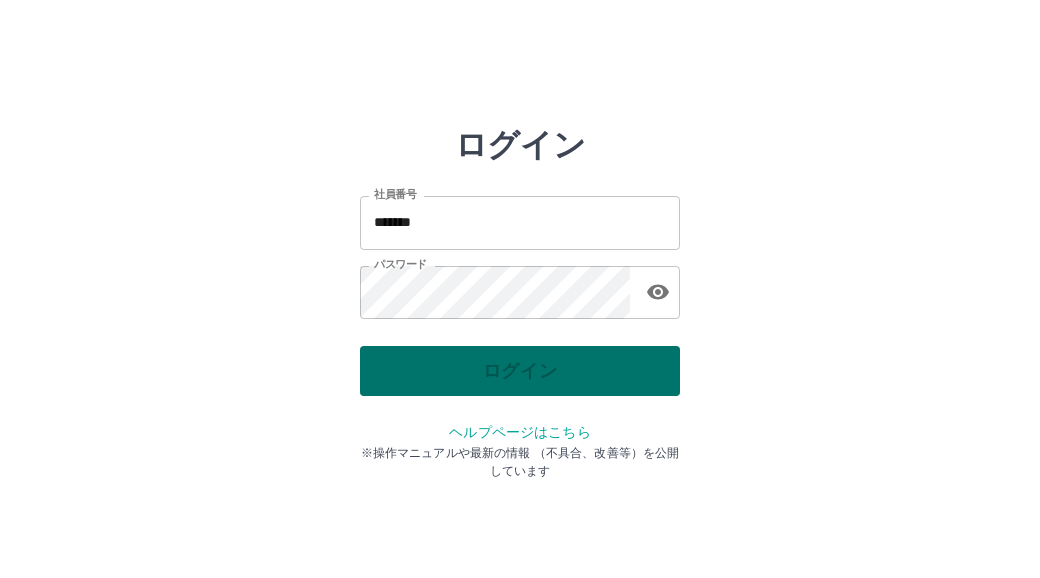 click on "ログイン" at bounding box center [520, 371] 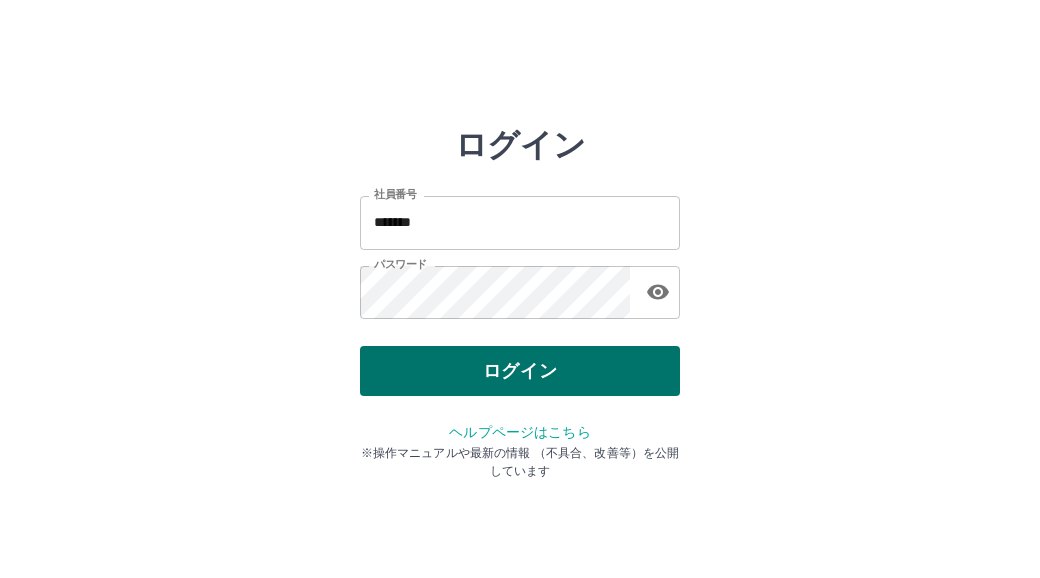 click on "ログイン" at bounding box center [520, 371] 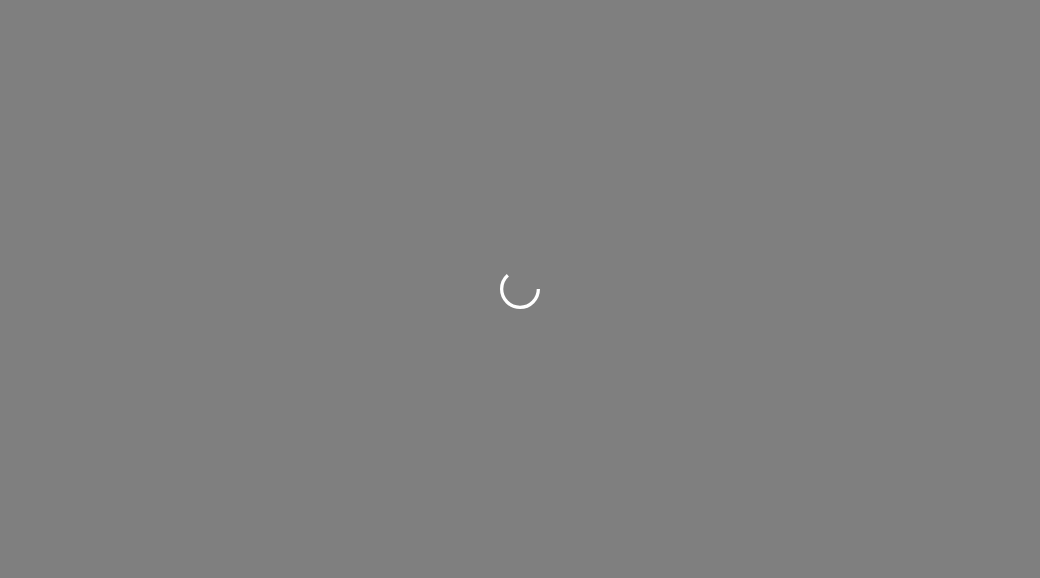 scroll, scrollTop: 0, scrollLeft: 0, axis: both 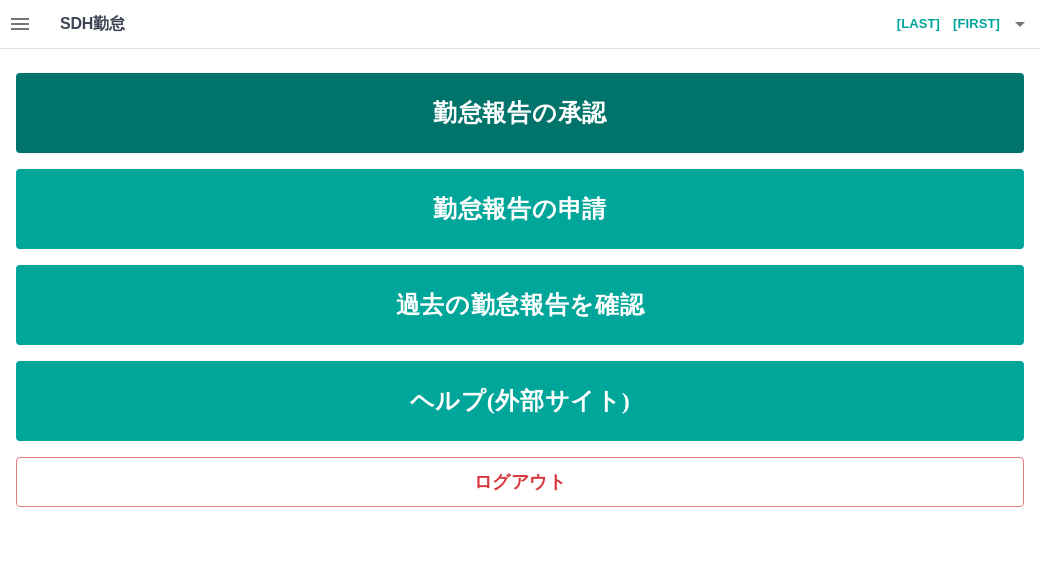 click on "勤怠報告の承認" at bounding box center [520, 113] 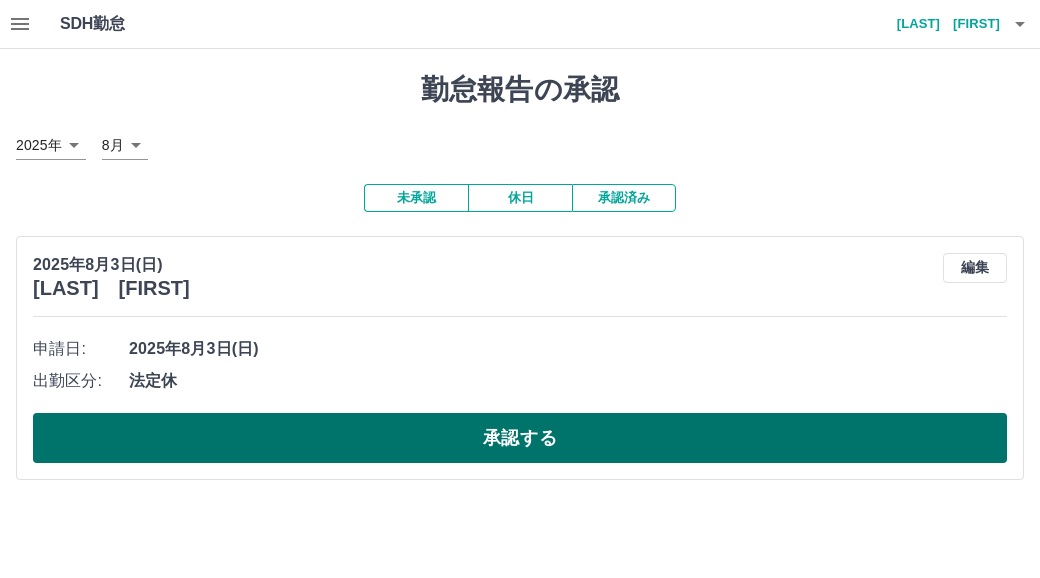 click on "承認する" at bounding box center (520, 438) 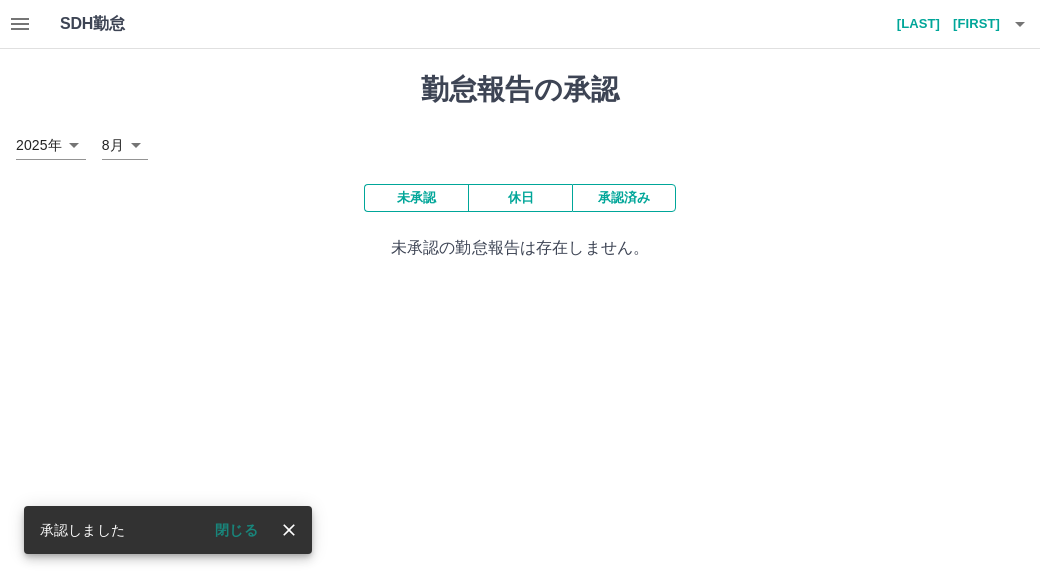 click 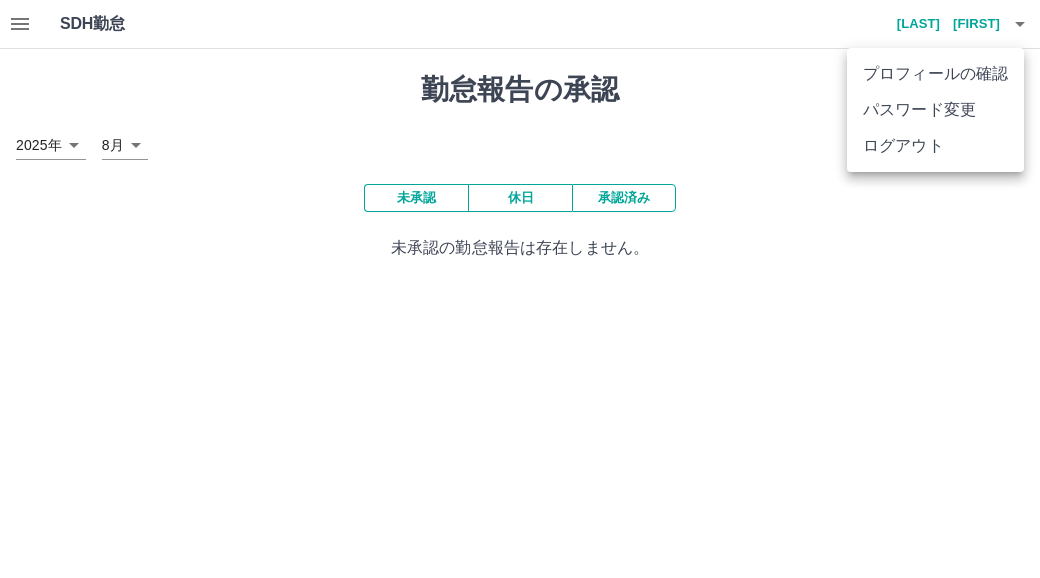 click on "ログアウト" at bounding box center (935, 146) 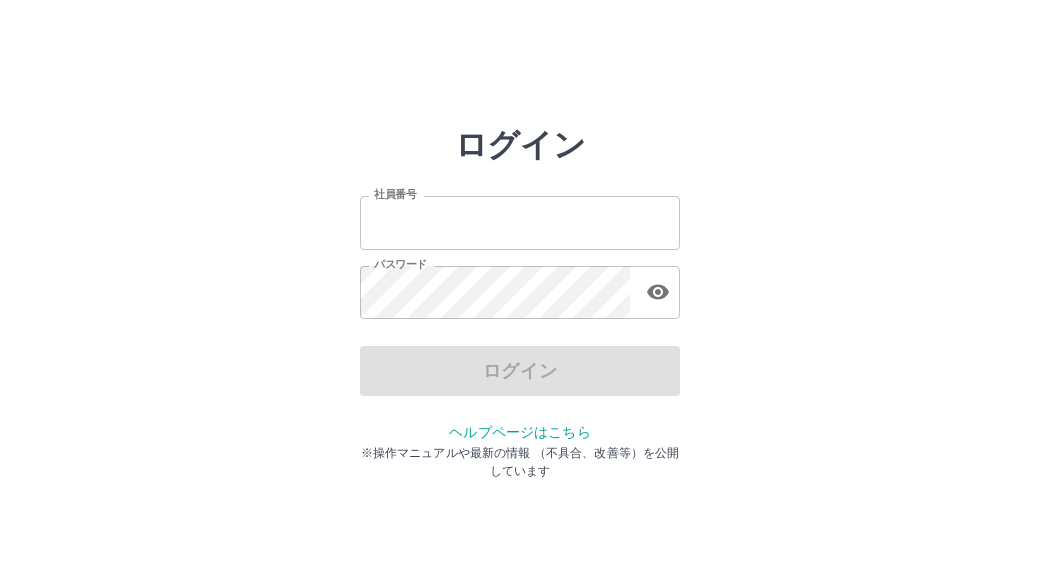 scroll, scrollTop: 0, scrollLeft: 0, axis: both 